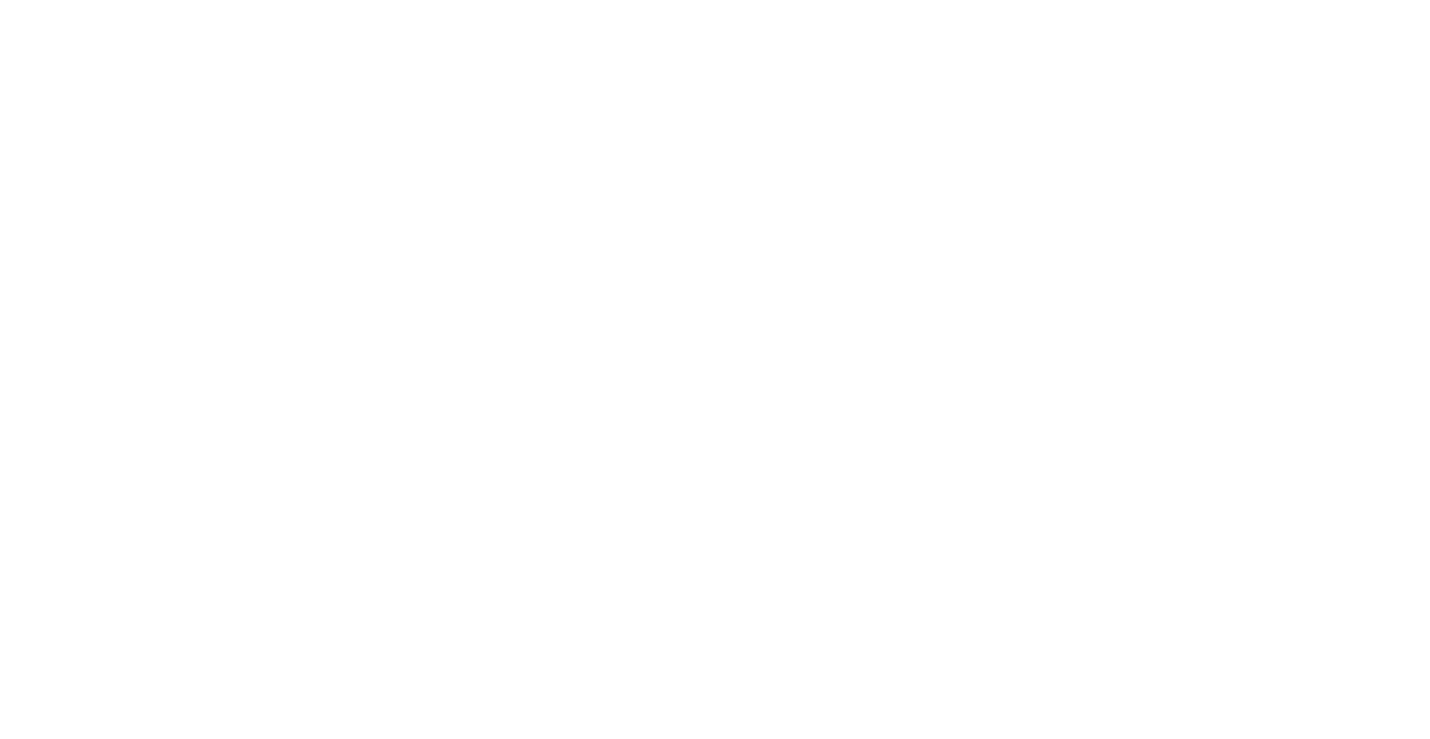 scroll, scrollTop: 0, scrollLeft: 0, axis: both 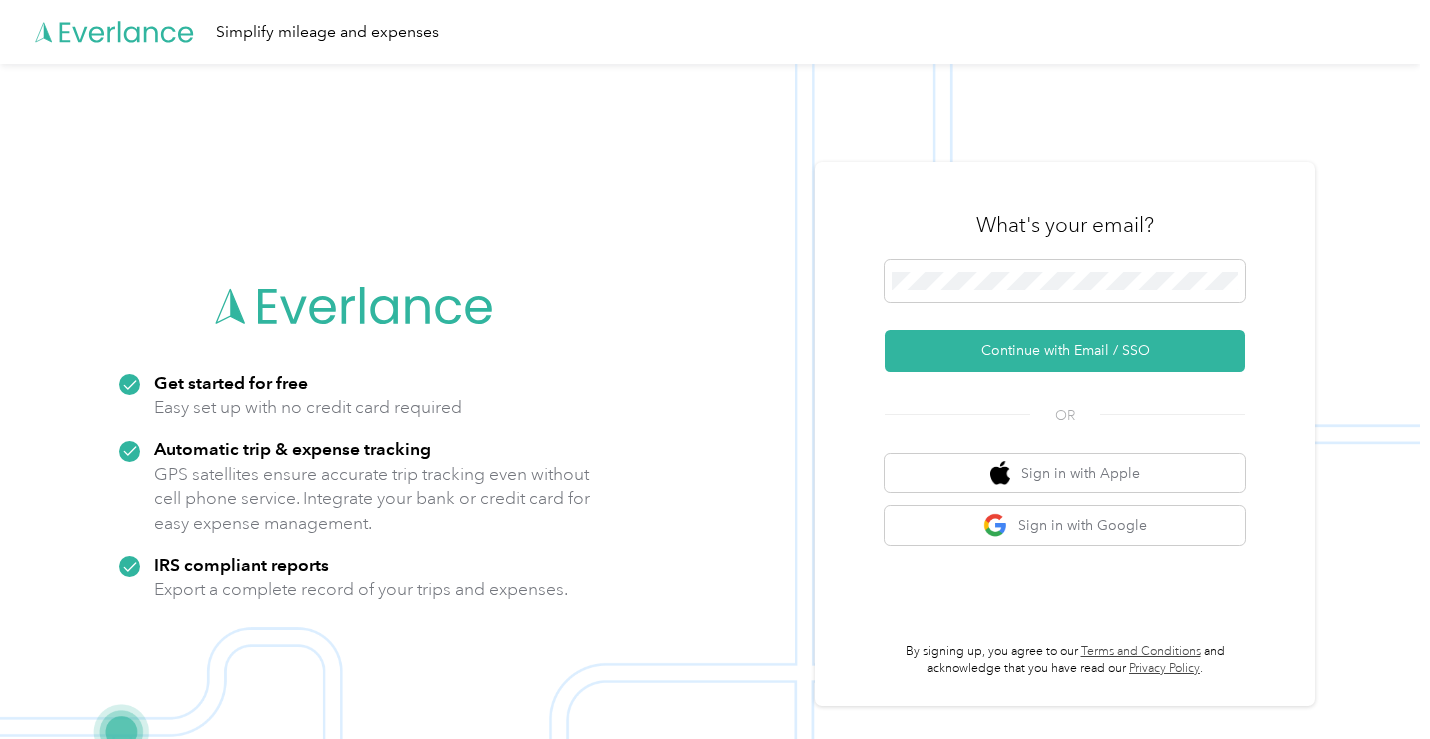 click at bounding box center (710, 433) 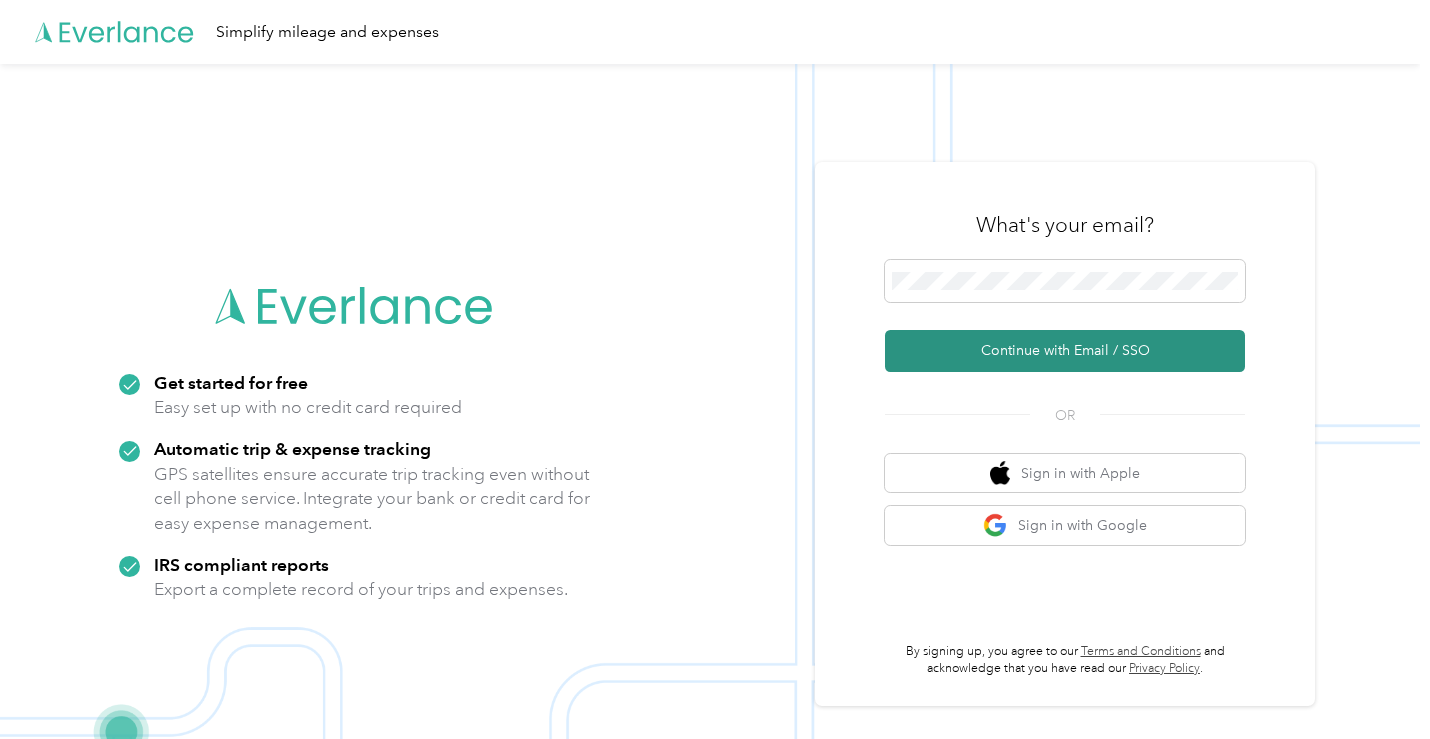 click on "Continue with Email / SSO" at bounding box center [1065, 351] 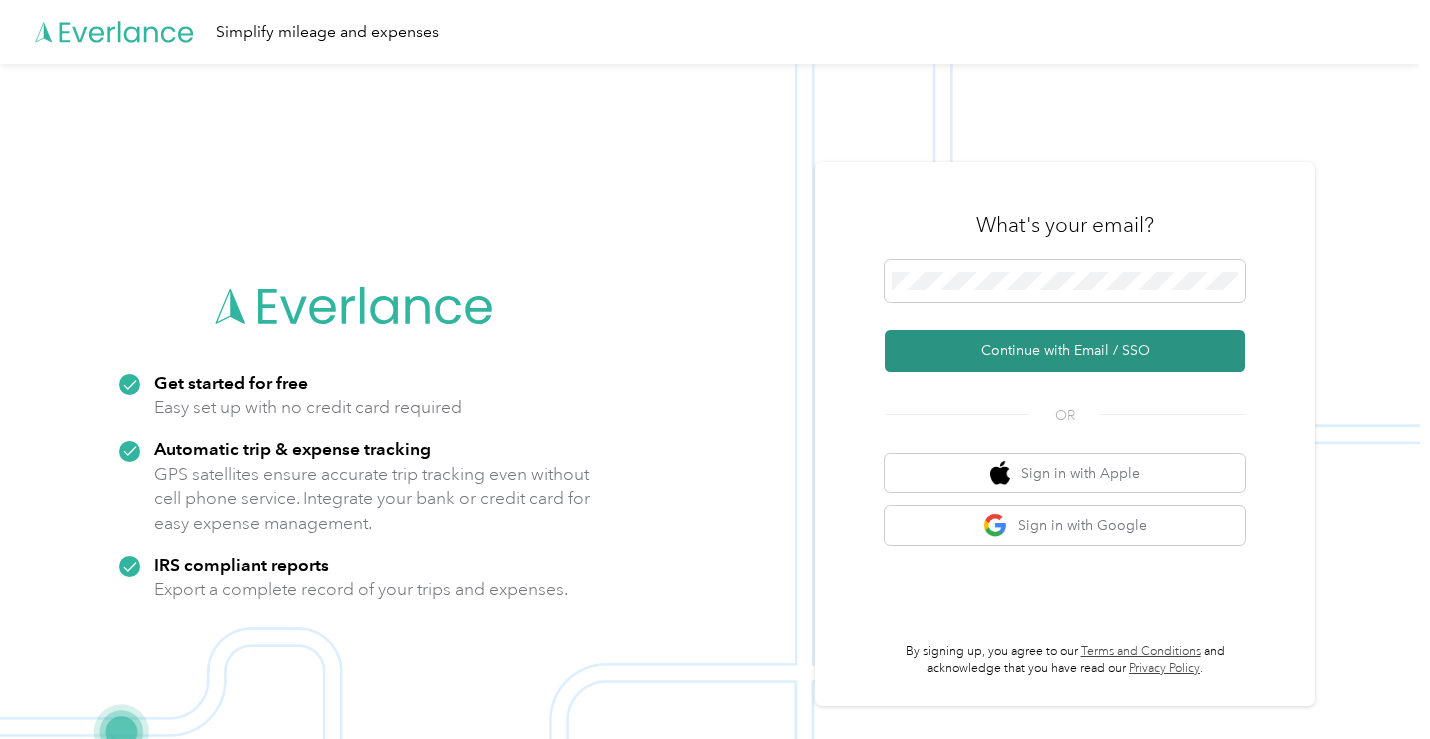 click on "Continue with Email / SSO" at bounding box center (1065, 351) 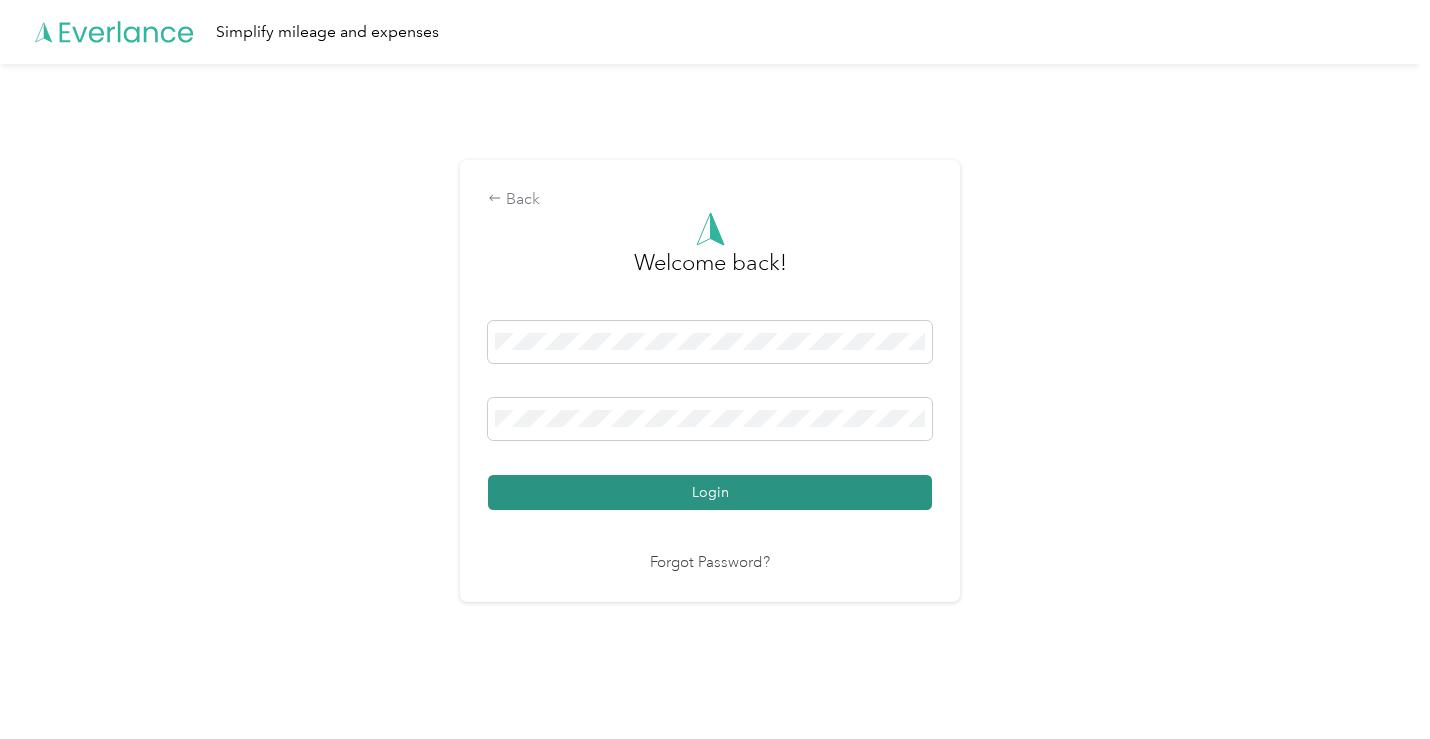 click on "Login" at bounding box center [710, 492] 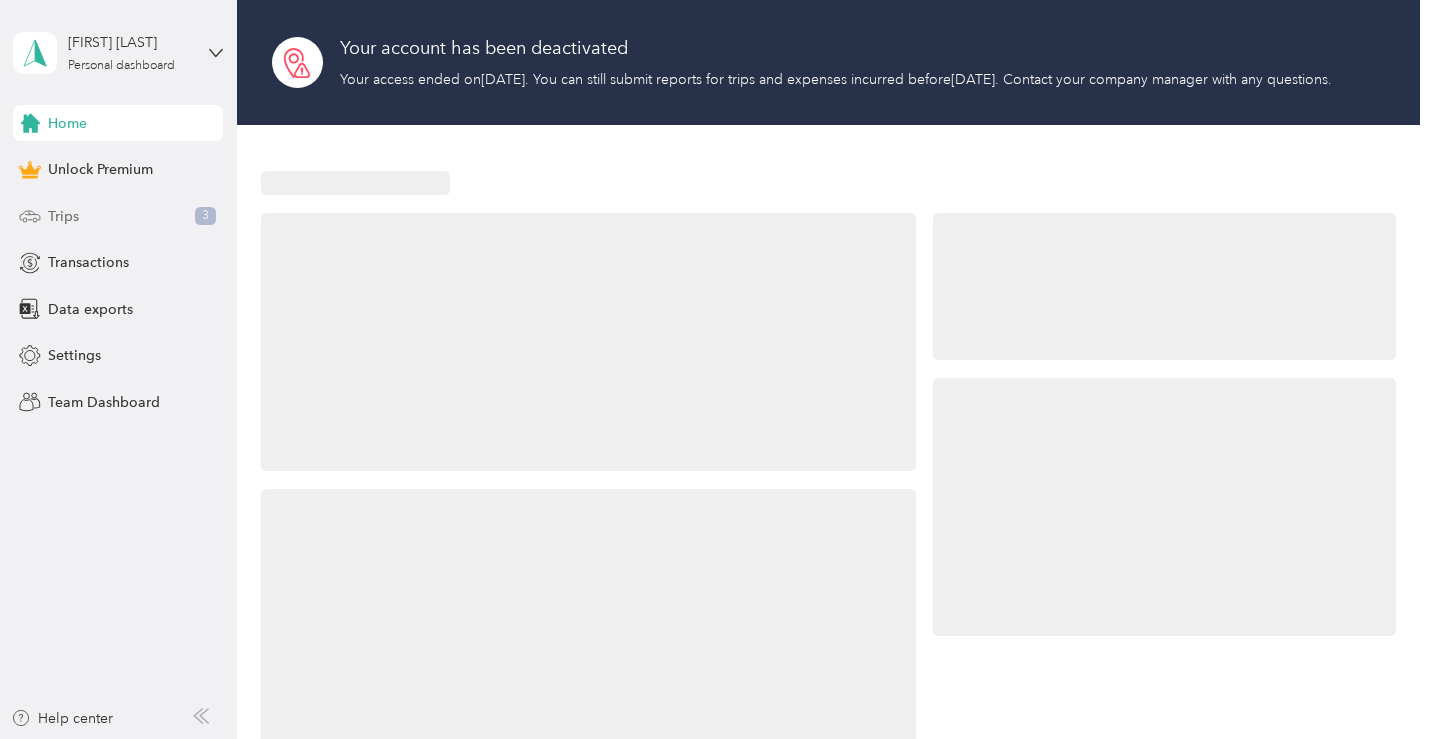 click on "Trips" at bounding box center (63, 216) 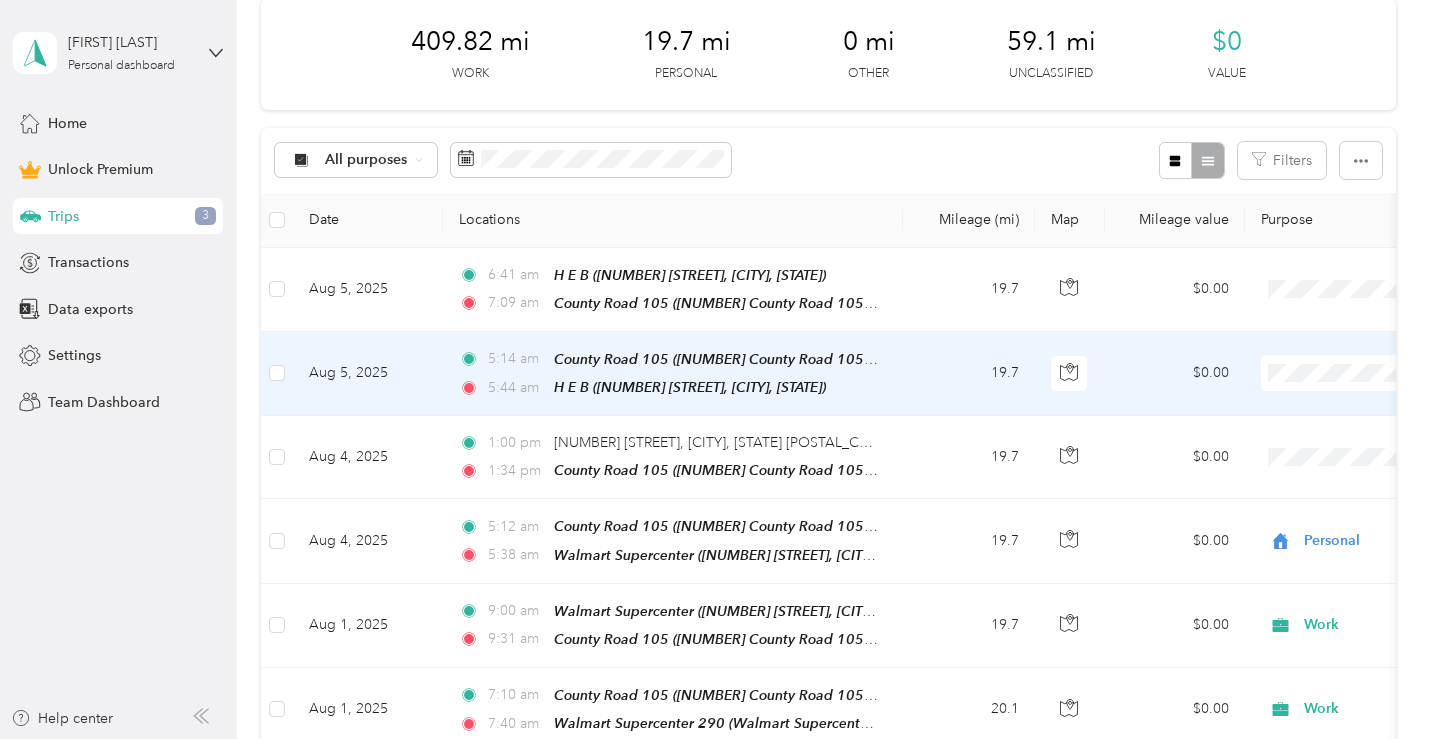 scroll, scrollTop: 500, scrollLeft: 0, axis: vertical 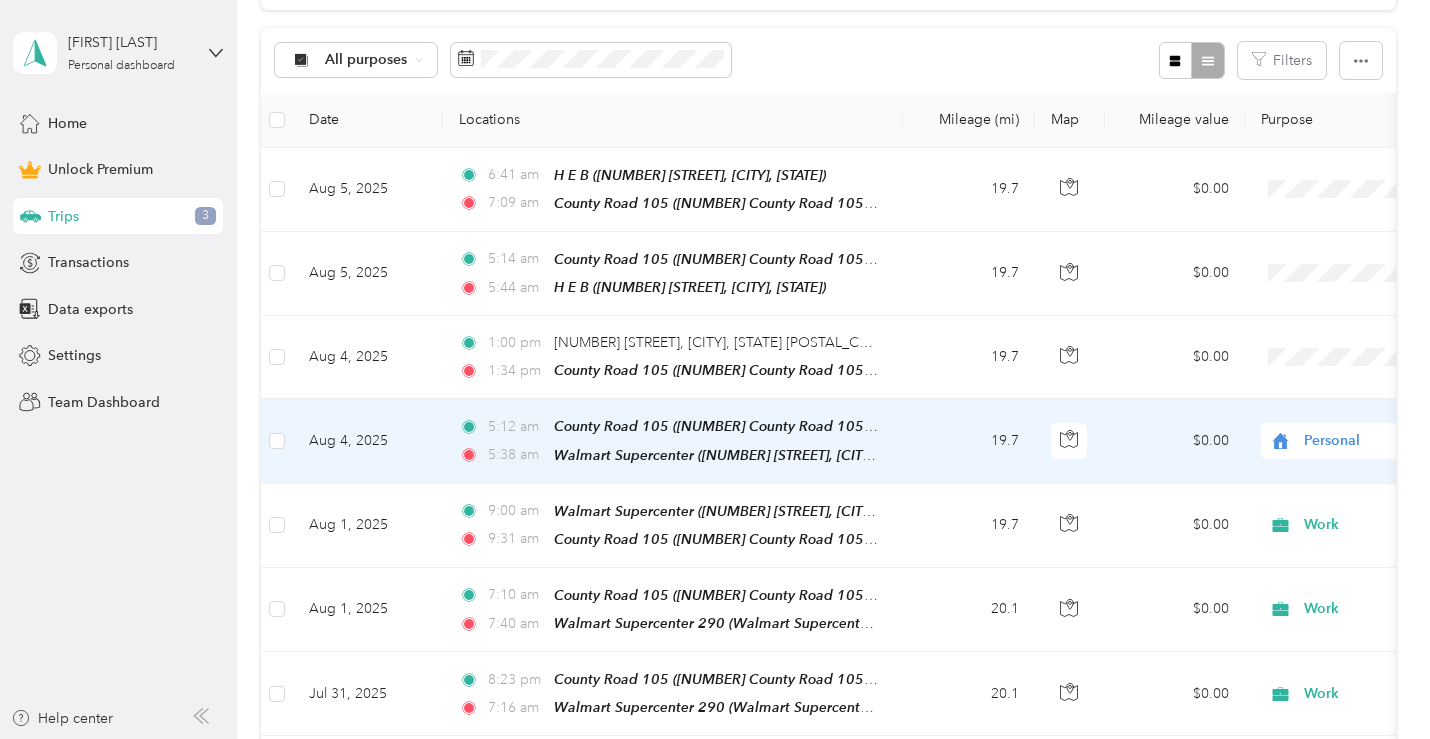 click on "Personal" at bounding box center [1395, 441] 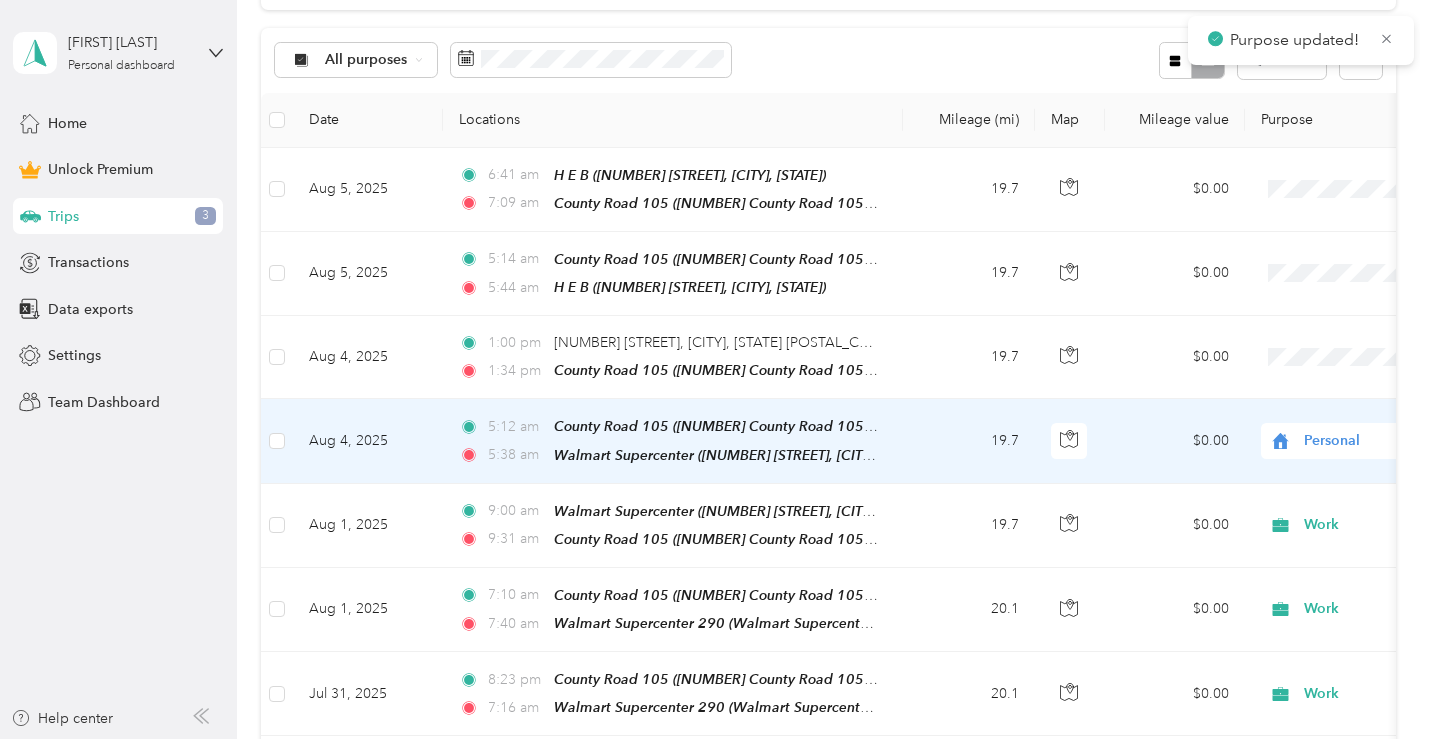 click 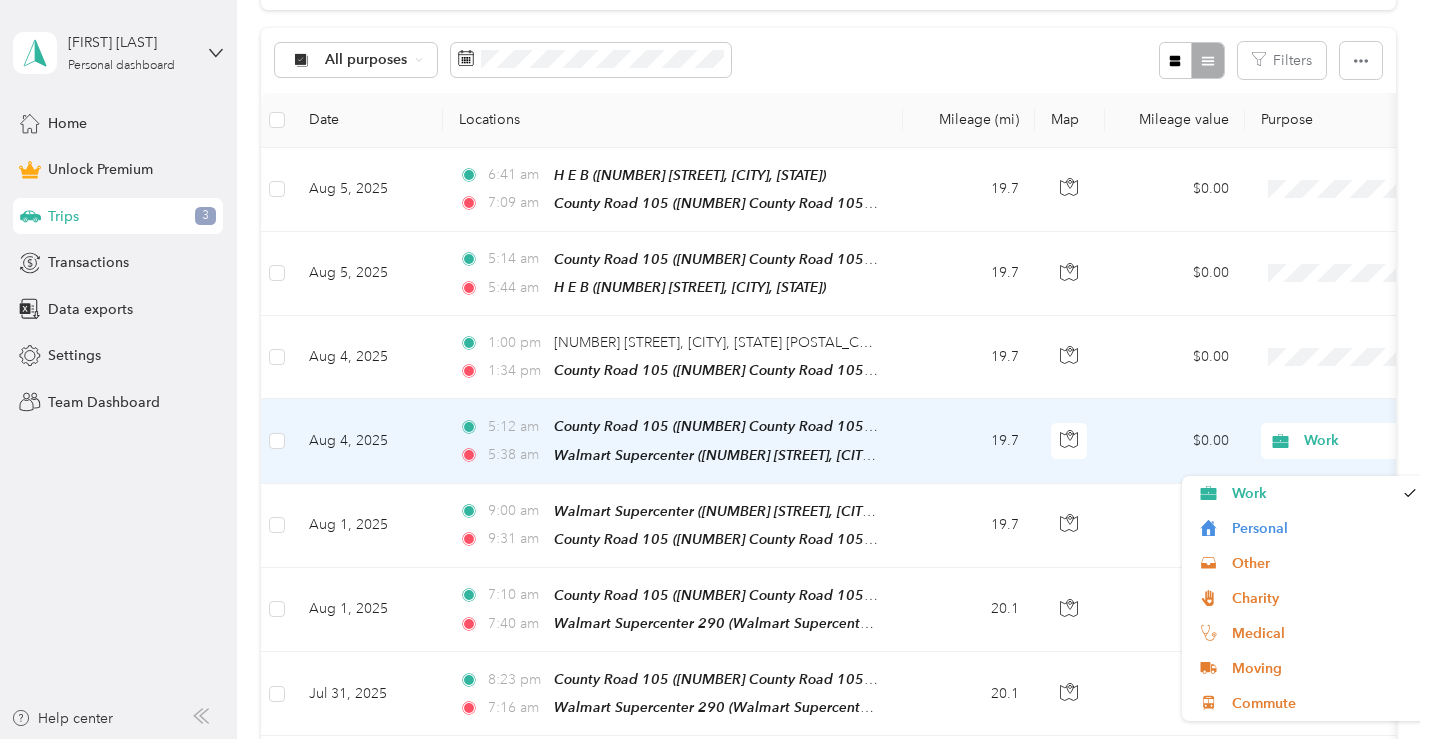 click 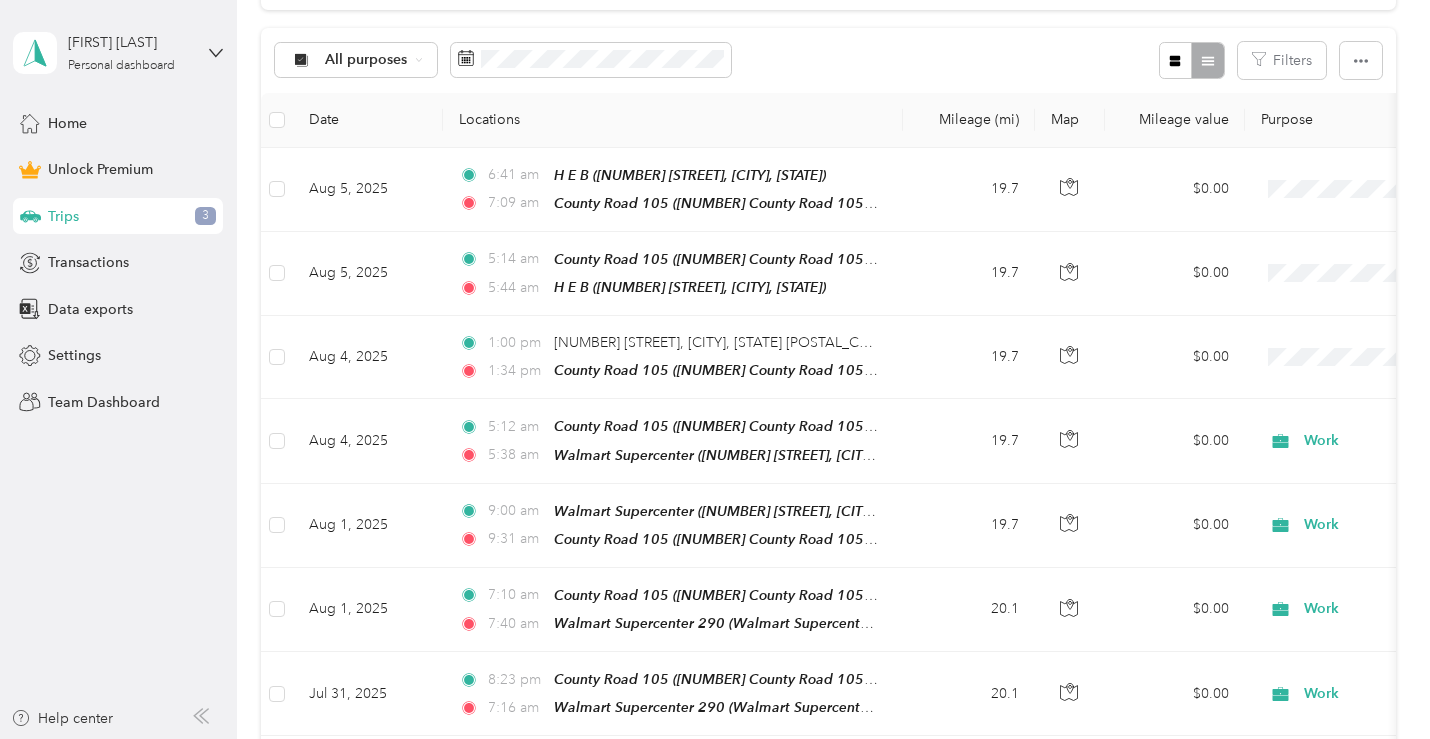 click on "Trips New trip 22 free trips remaining this month. Never miss a mile with unlimited automatic trip tracking Get Everlance Premium 429.52   mi Work 0   mi Personal 0   mi Other 59.1   mi Unclassified $0 Value All purposes Filters Date Locations Mileage (mi) Map Mileage value Purpose Track Method Report                     [DATE] [TIME] H E B ([NUMBER] [STREET], [CITY], [STATE]) [TIME] County Road 105 ([NUMBER] County Road 105, [CITY], [STATE]) 19.7 $0.00 GPS -- [DATE] [TIME] County Road 105 ([NUMBER] County Road 105, [CITY], [STATE]) [TIME] H E B ([NUMBER] [STREET], [CITY], [STATE]) 19.7 $0.00 GPS -- [DATE] [TIME] [NUMBER] [STREET], [CITY], [STATE], [COUNTRY]  [TIME] County Road 105 ([NUMBER] County Road 105, [CITY], [STATE]) 19.7 $0.00 GPS -- [DATE] [TIME] County Road 105 ([NUMBER] County Road 105, [CITY], [STATE]) [TIME] Walmart Supercenter ([NUMBER] [STREET], [CITY], [STATE]) 19.7 $0.00 Work GPS -- [DATE] [TIME] Walmart Supercenter ([NUMBER] [STREET], [CITY], [STATE]) [TIME] 19.7" at bounding box center (828, 723) 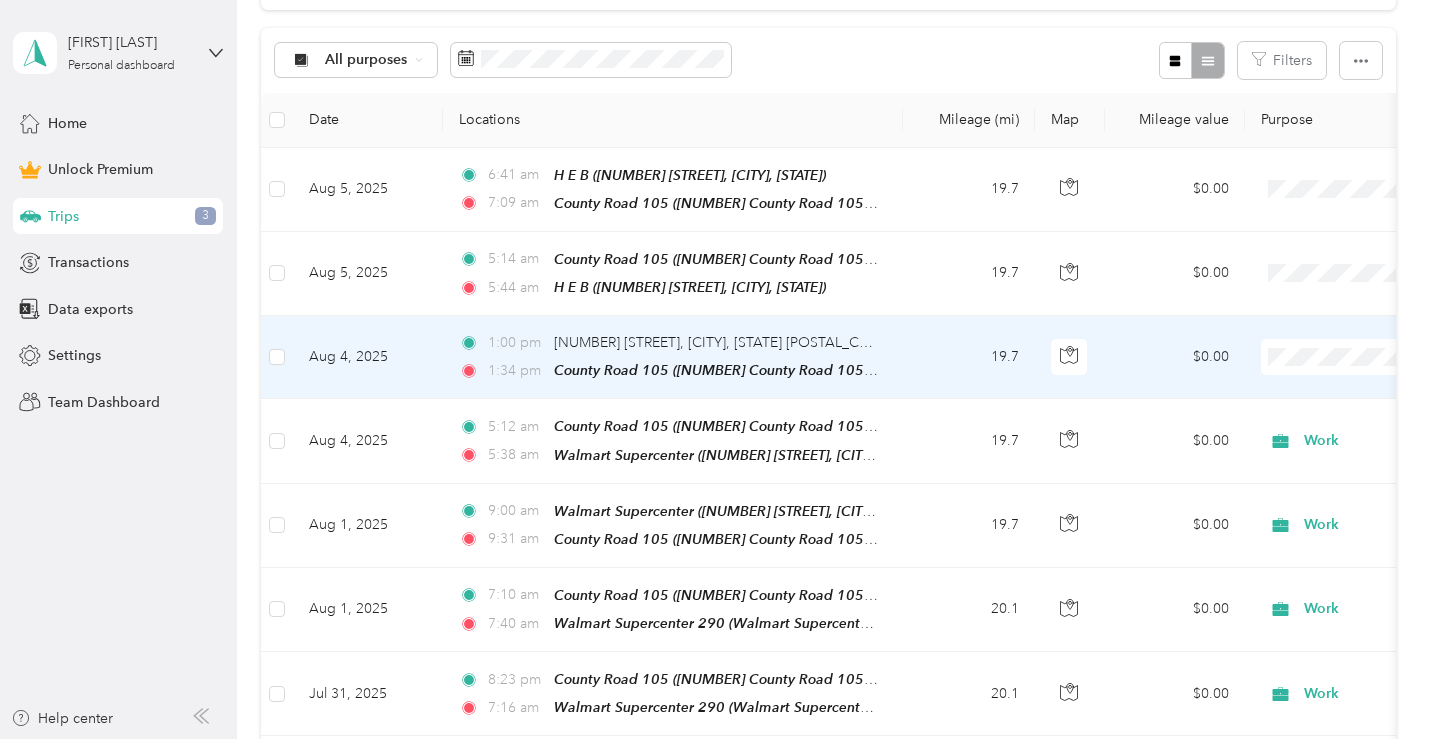 click on "Work" at bounding box center (1324, 403) 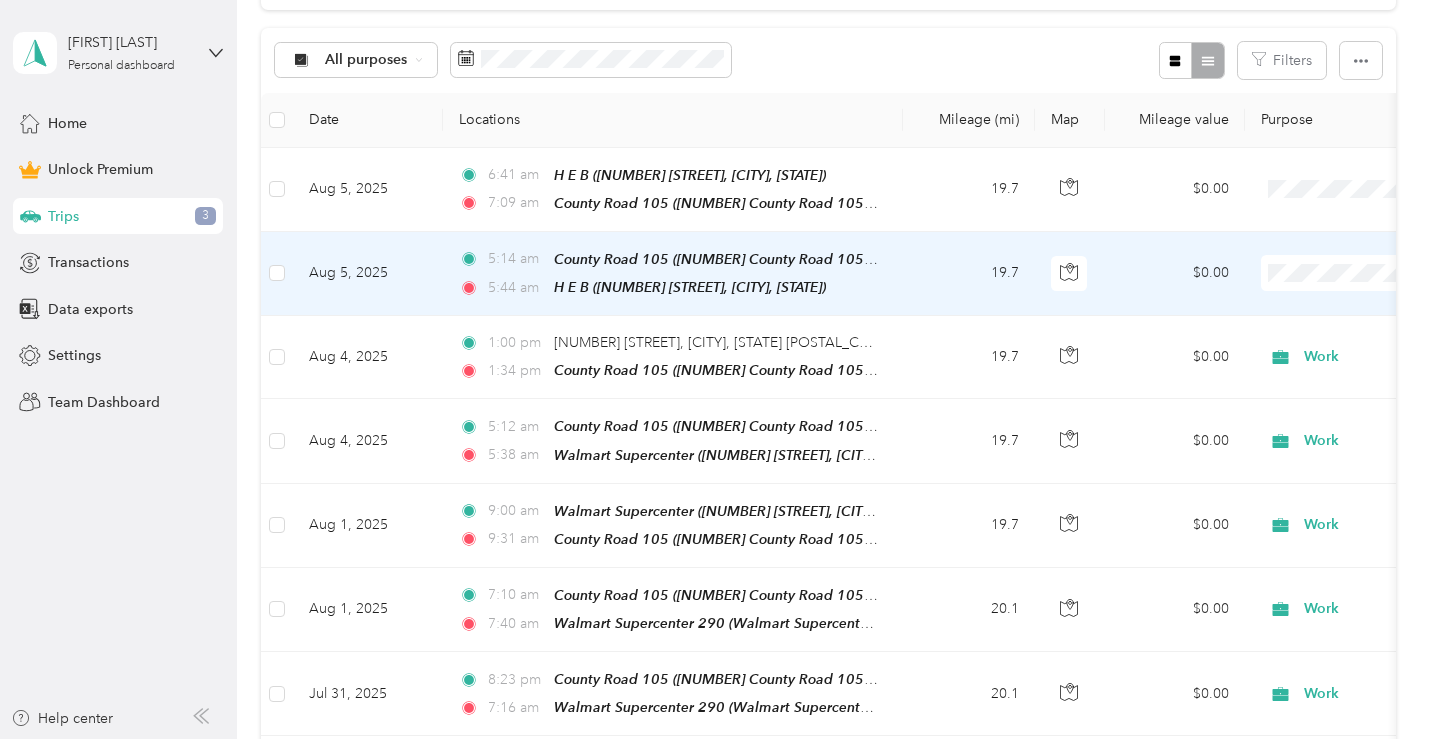 click on "Work" at bounding box center (1324, 328) 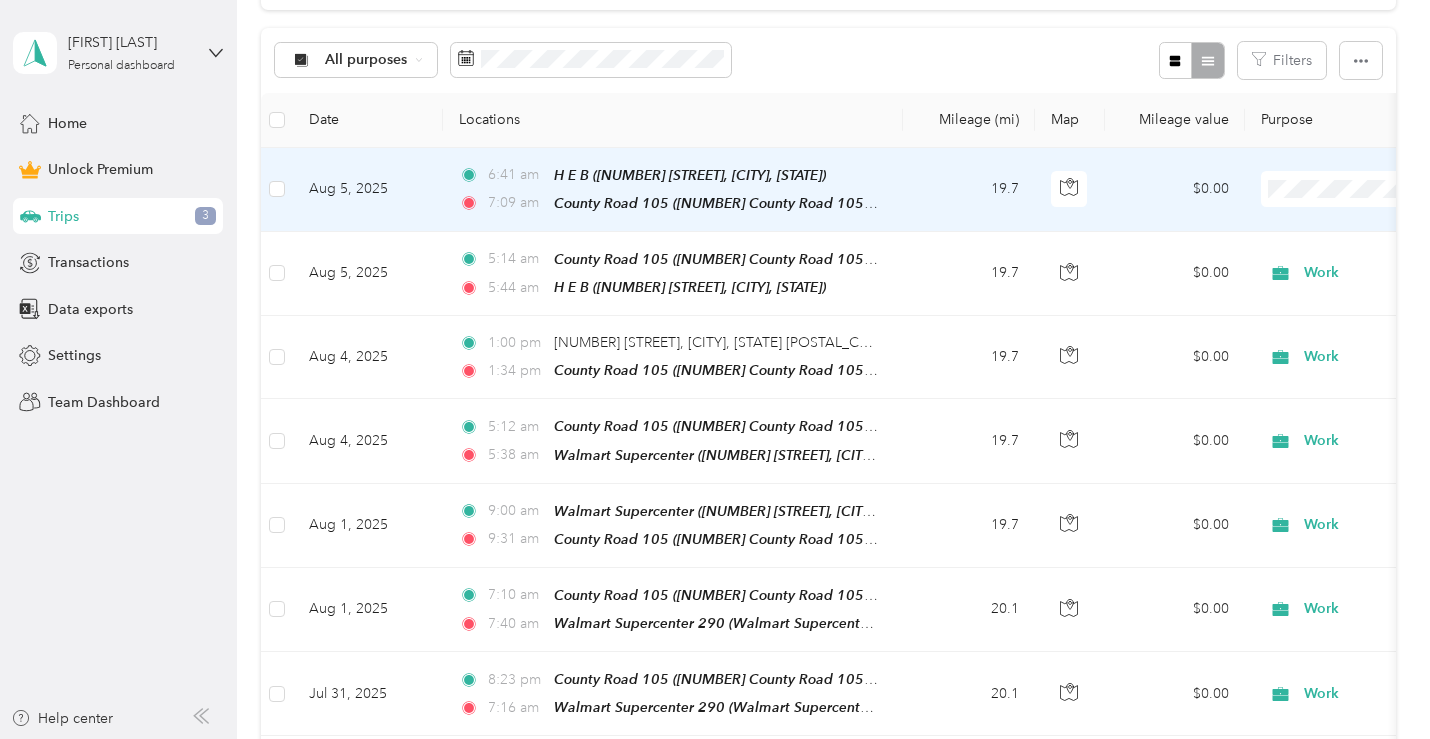 click on "Work" at bounding box center [1324, 246] 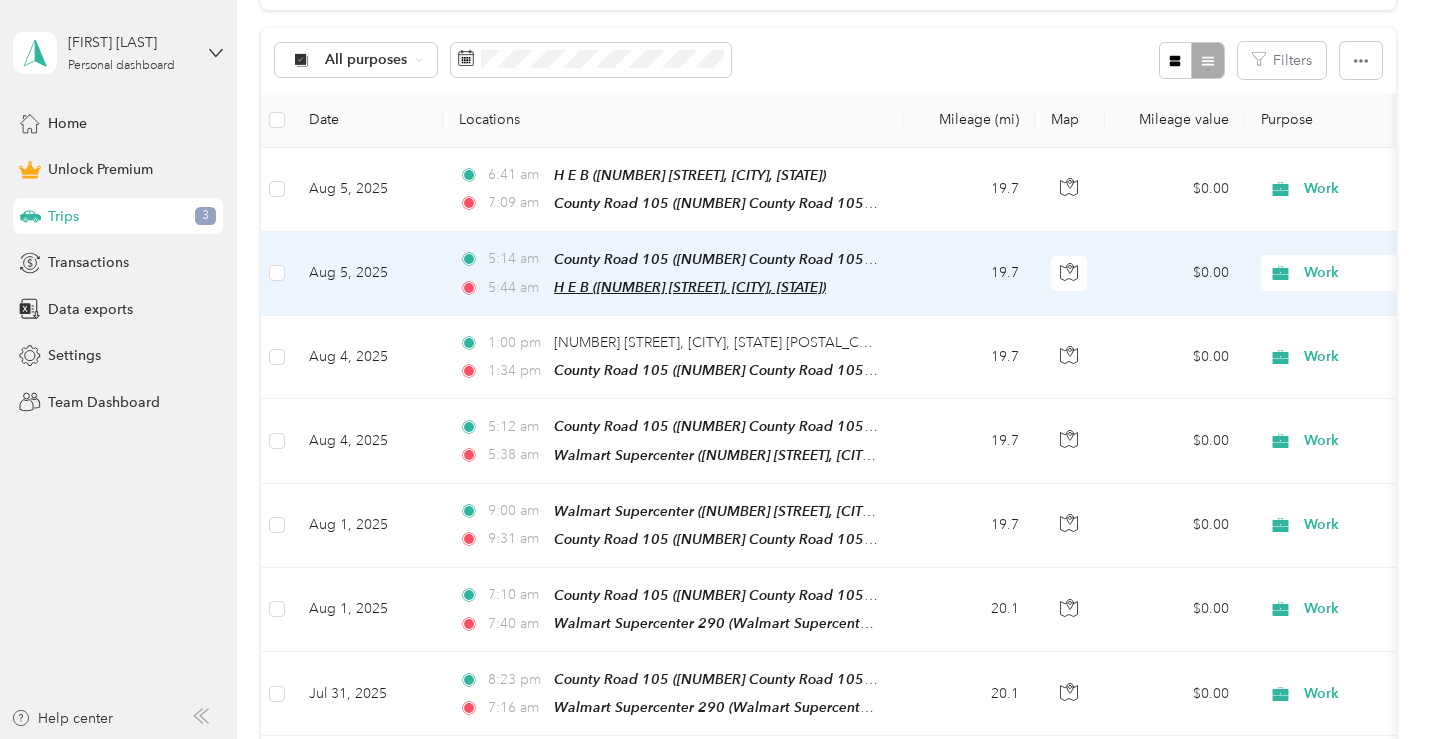 click on "H E B ([NUMBER] [STREET], [CITY], [STATE])" at bounding box center (690, 287) 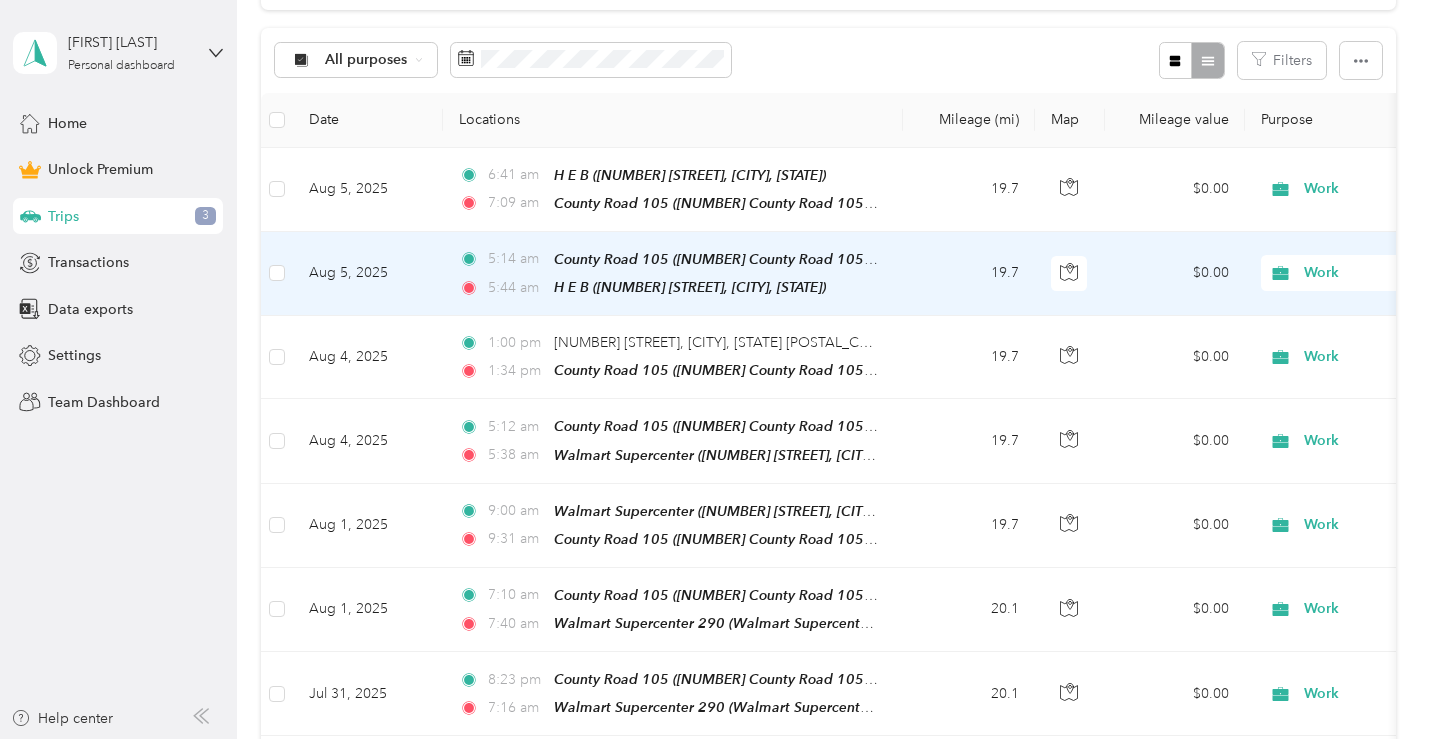 click on "Edit Place" at bounding box center [614, 256] 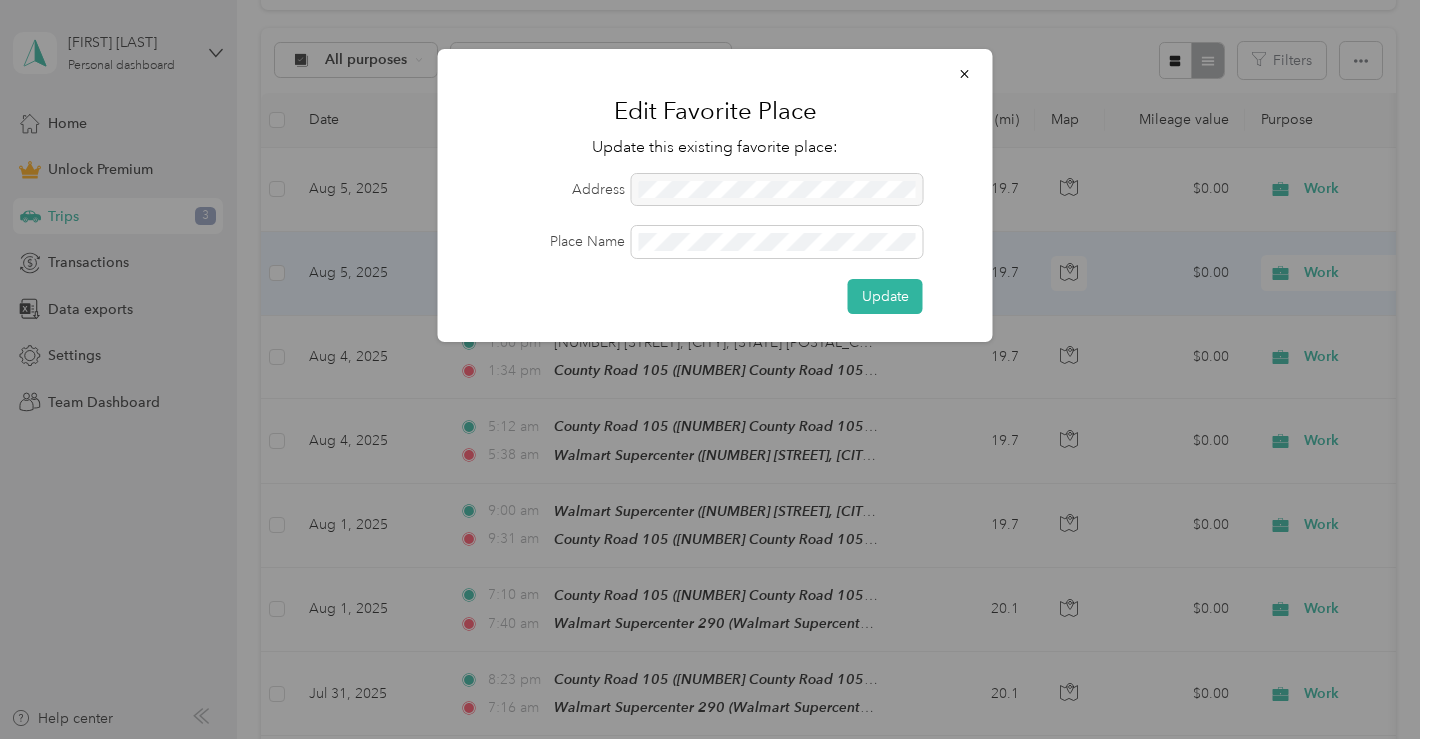 click at bounding box center (777, 190) 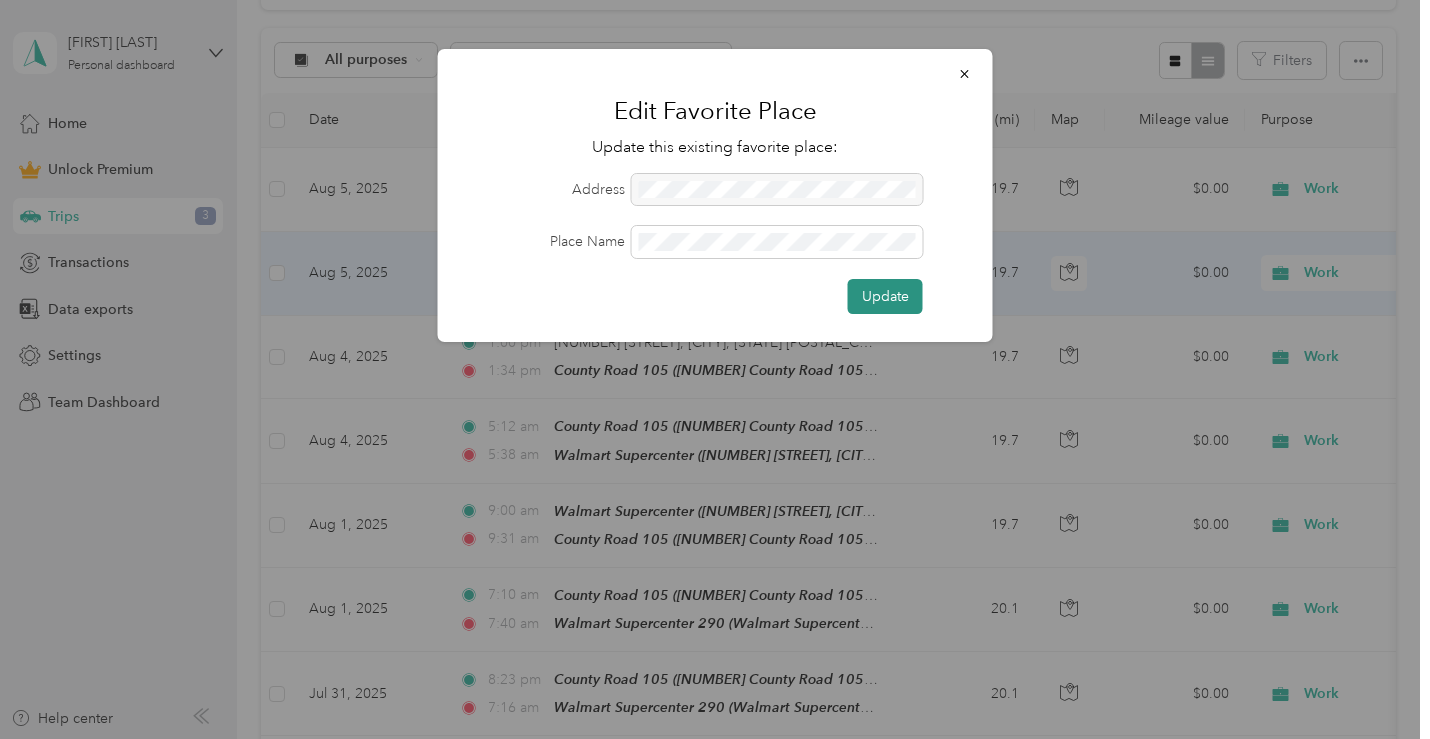 click on "Update" at bounding box center (885, 296) 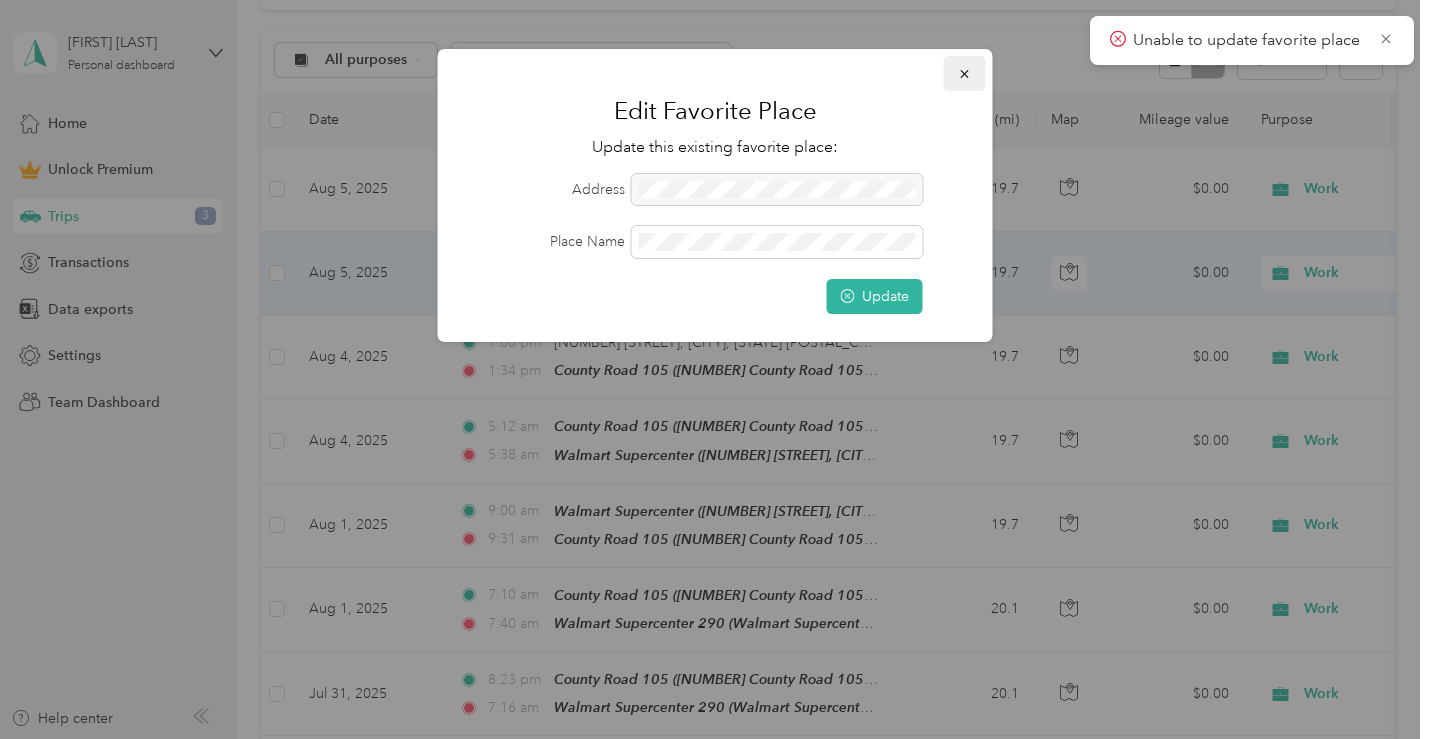 click 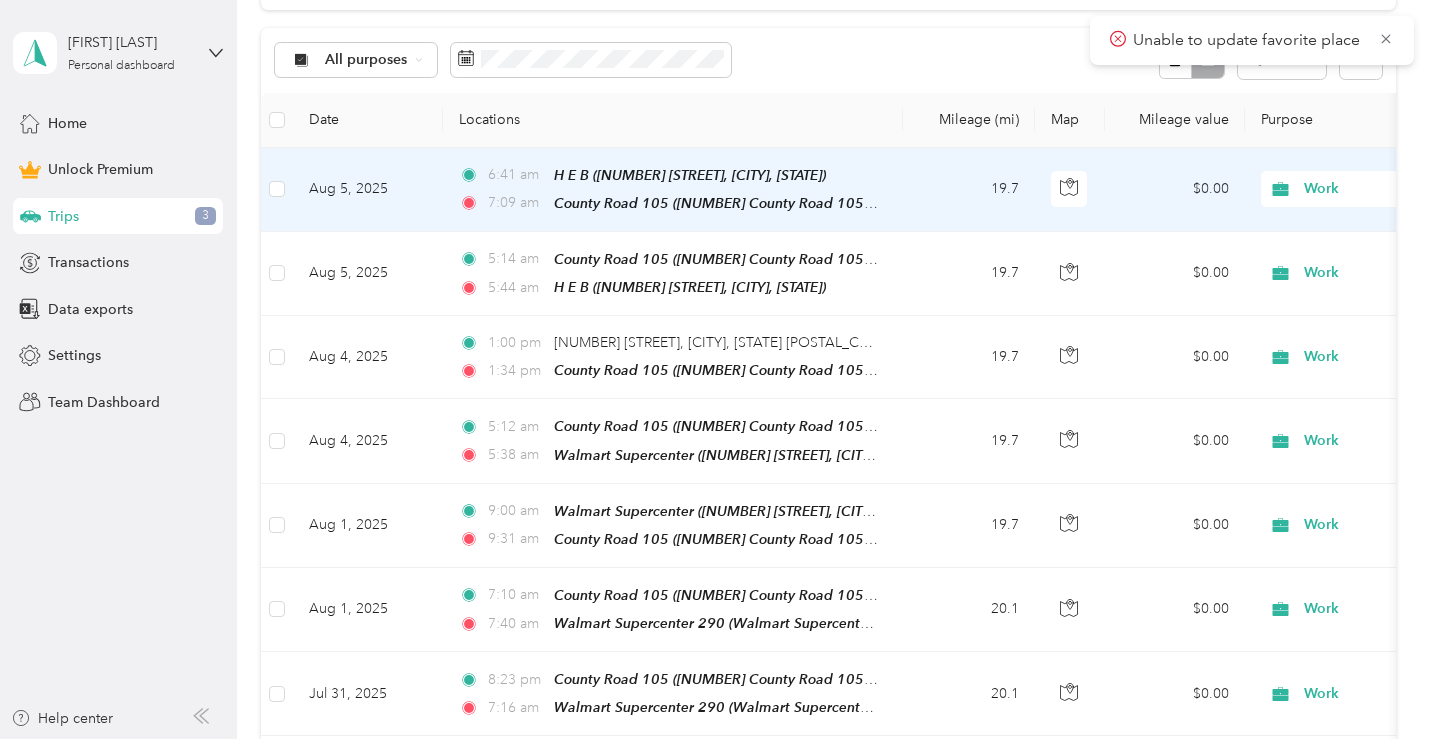 click on "19.7" at bounding box center (969, 190) 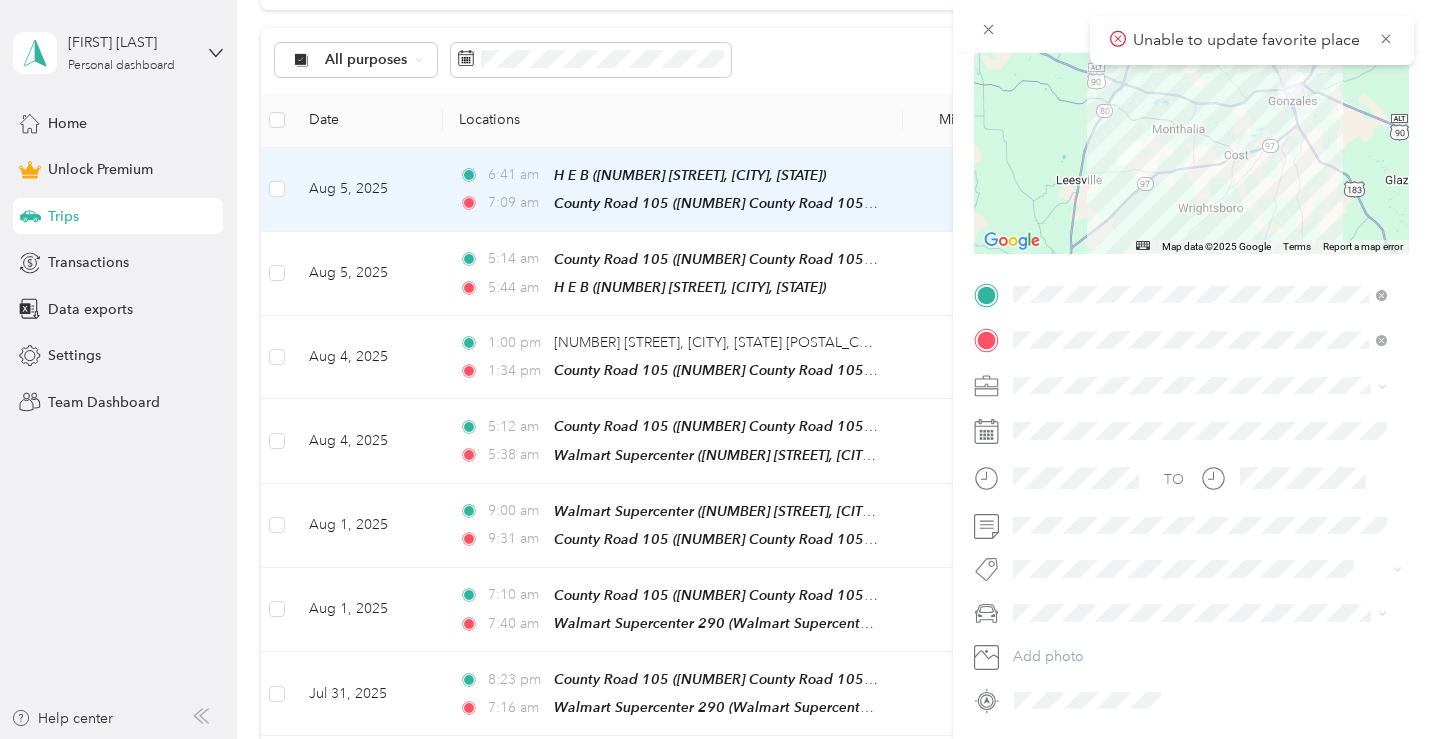 scroll, scrollTop: 265, scrollLeft: 0, axis: vertical 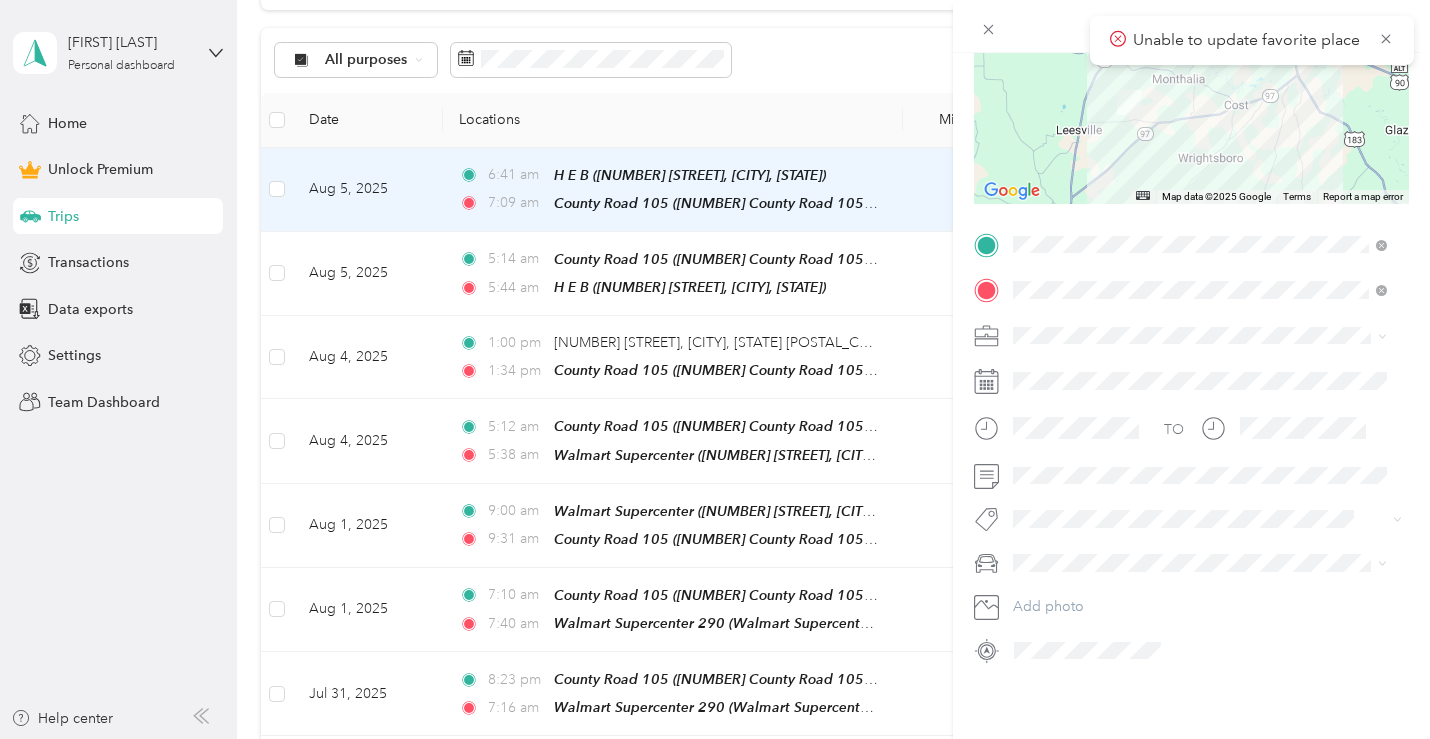 click on "Walmart Supercenter 290 Walmart Supercenter, [NUMBER] [STREET], [POSTAL_CODE], [CITY], [STATE], [COUNTRY]" at bounding box center [1200, 331] 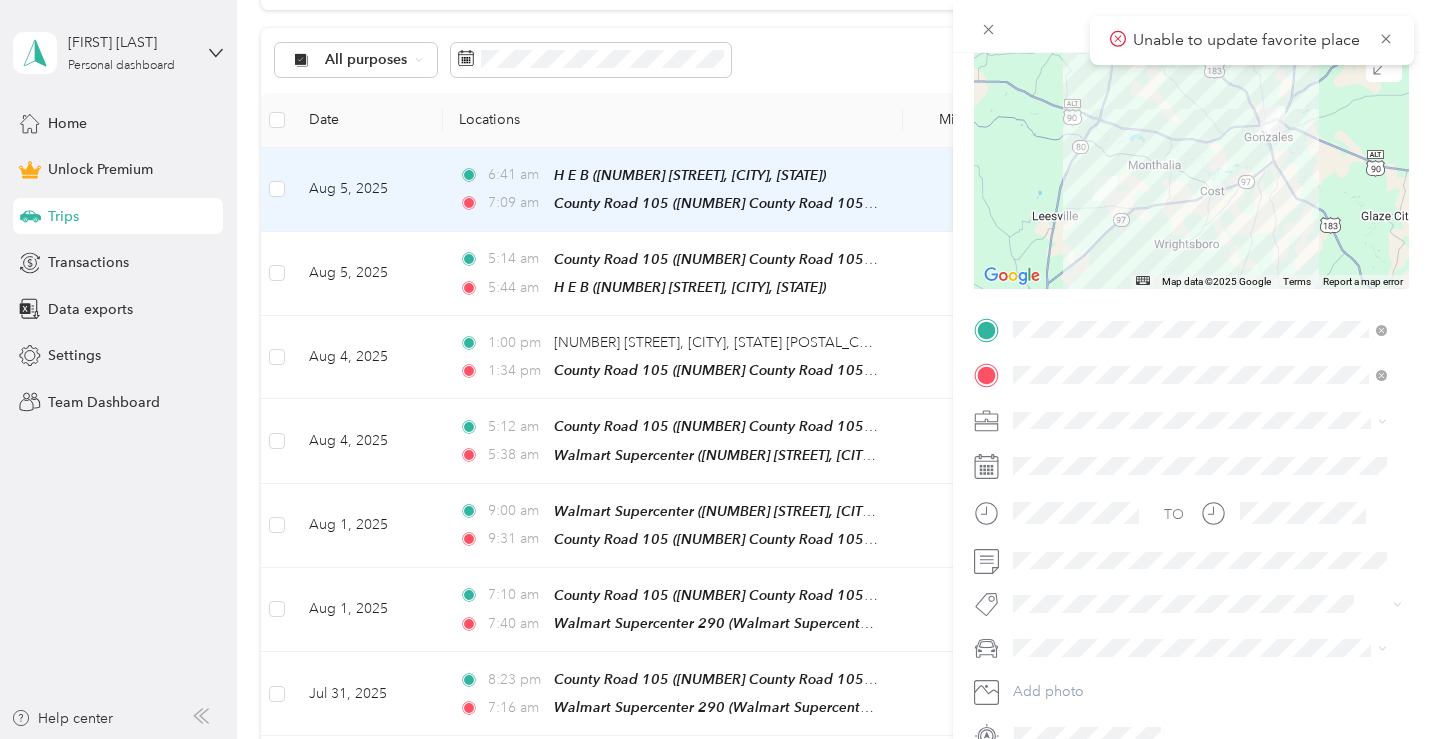 scroll, scrollTop: 0, scrollLeft: 0, axis: both 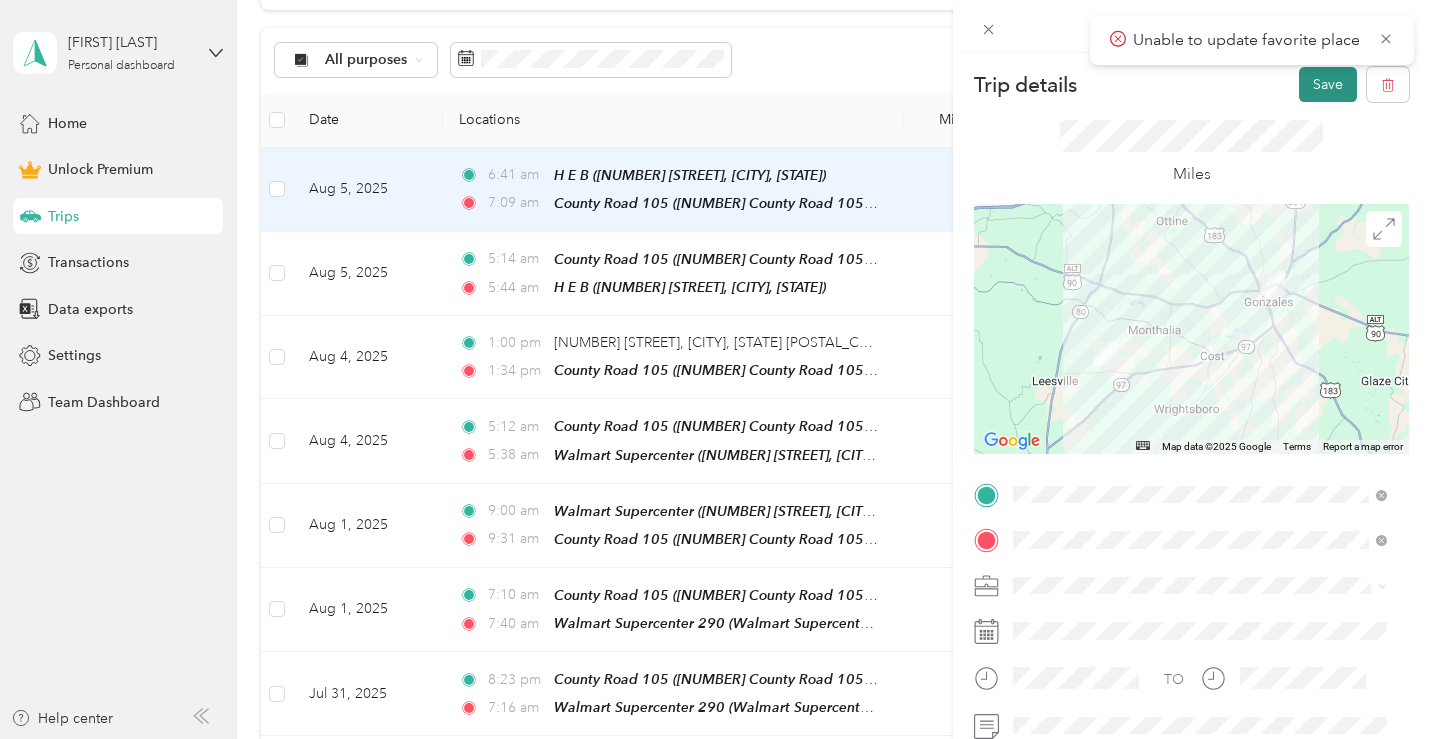 click on "Save" at bounding box center [1328, 84] 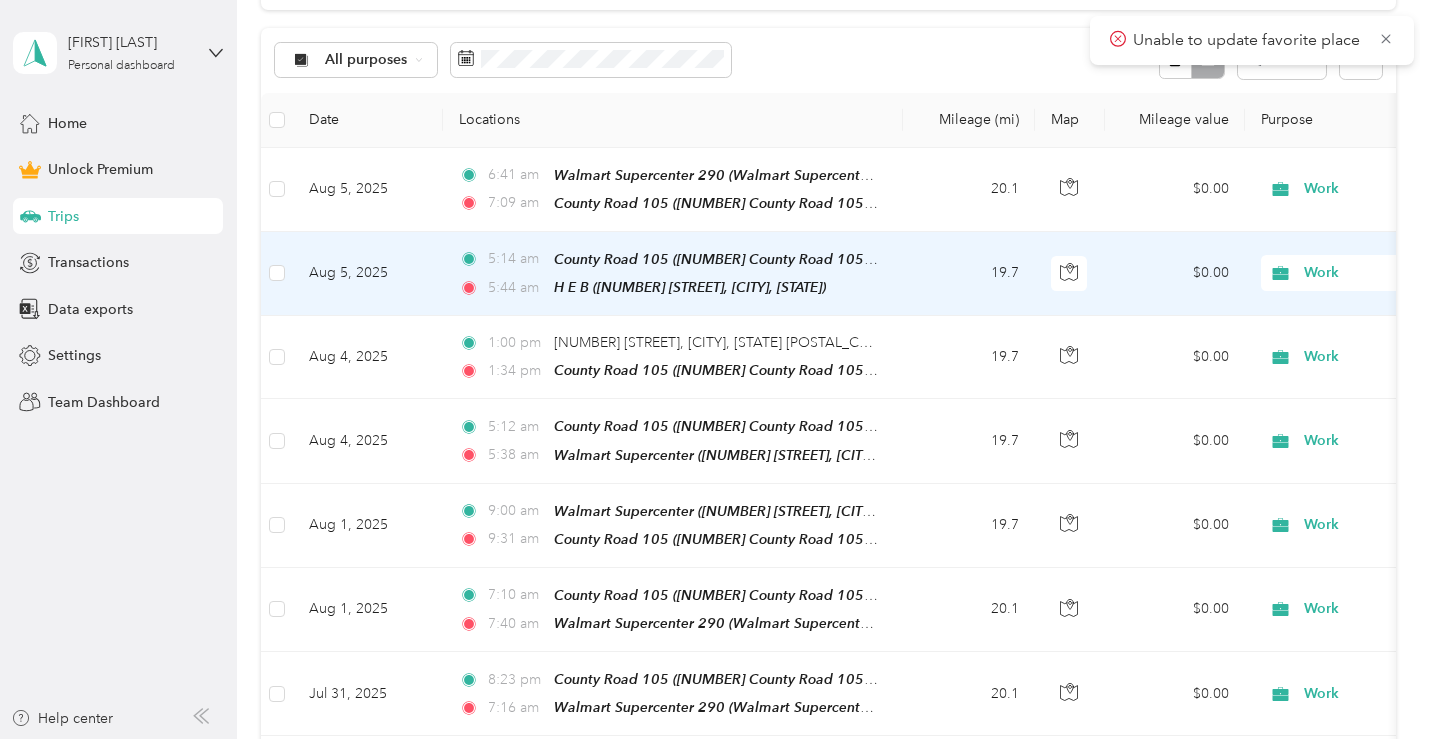 click on "19.7" at bounding box center (969, 274) 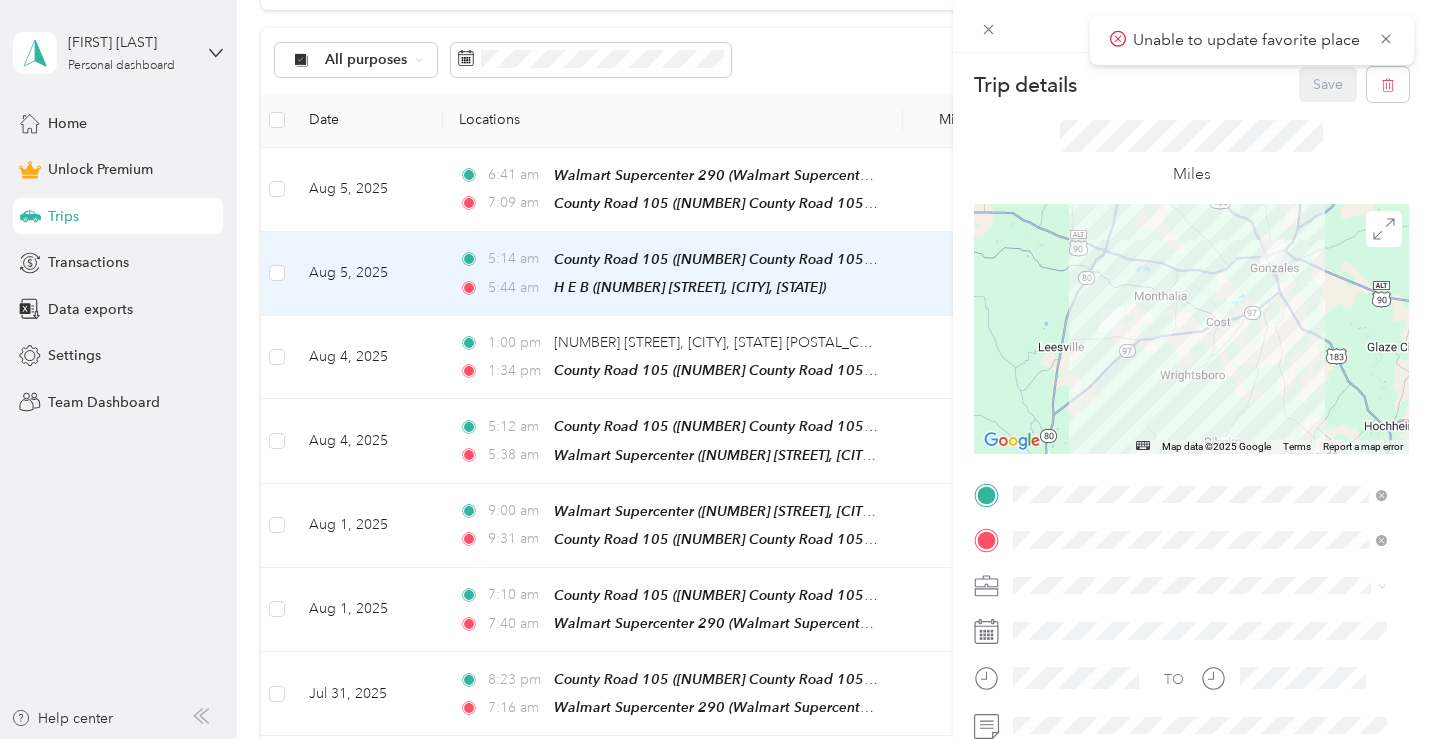 drag, startPoint x: 1224, startPoint y: 379, endPoint x: 1131, endPoint y: 299, distance: 122.67436 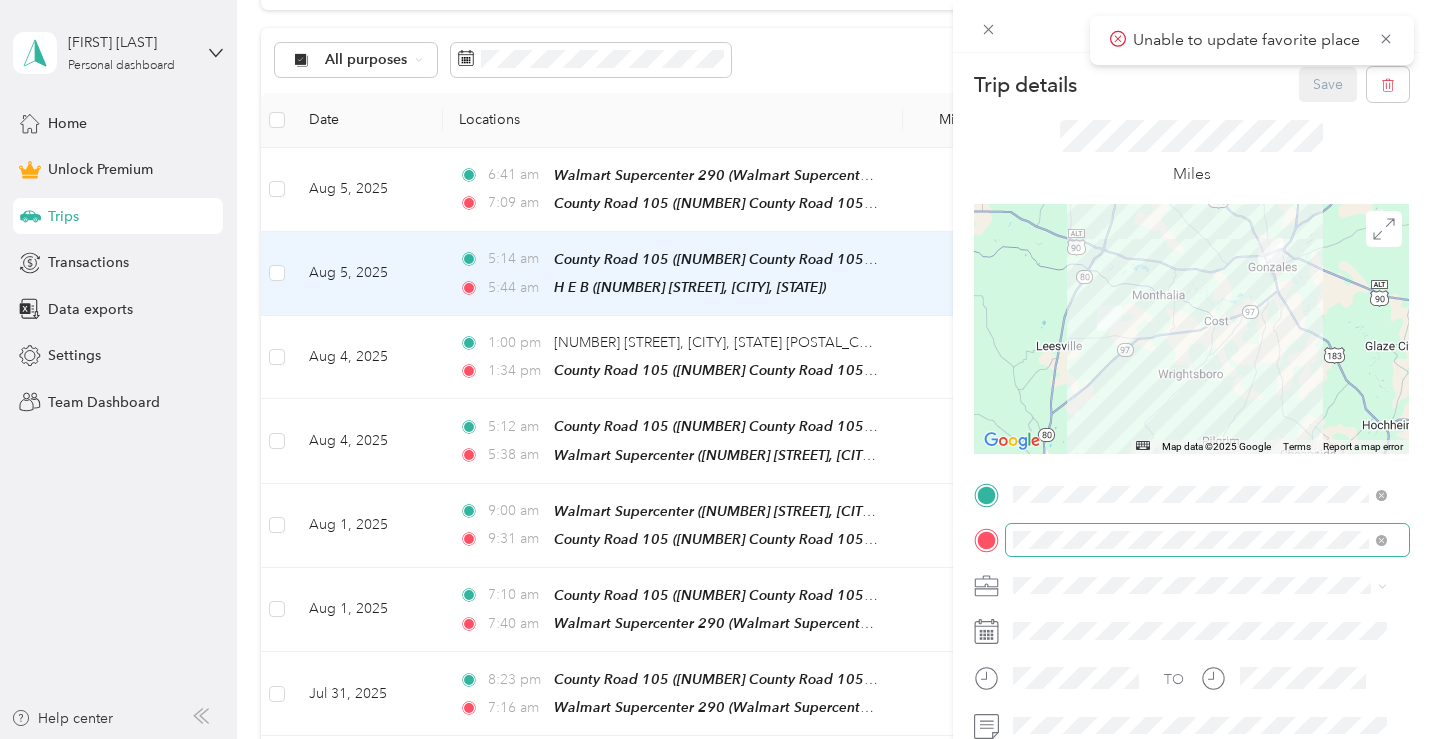 click at bounding box center (1207, 540) 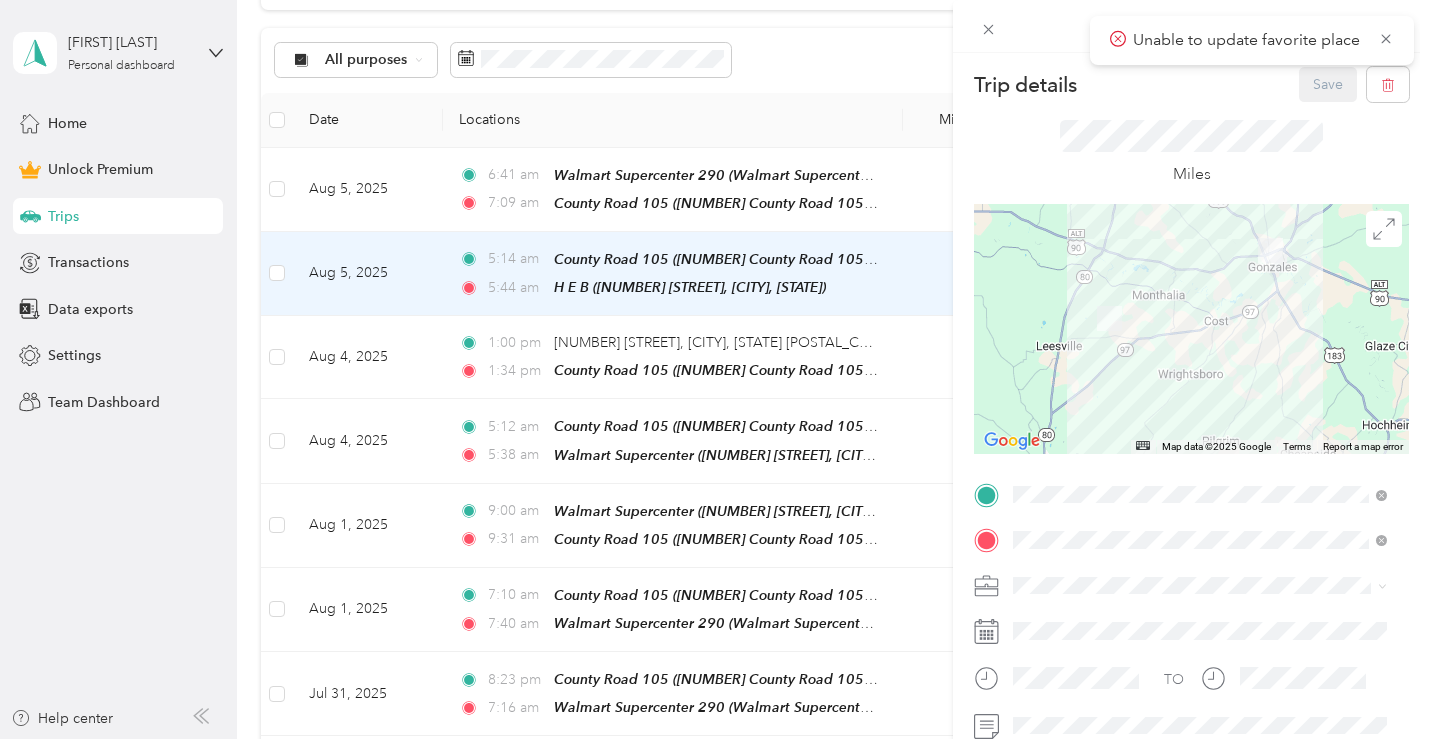 click on "Walmart Supercenter 290 Walmart Supercenter, [NUMBER] [STREET], [POSTAL_CODE], [CITY], [STATE], [COUNTRY]" at bounding box center (1200, 326) 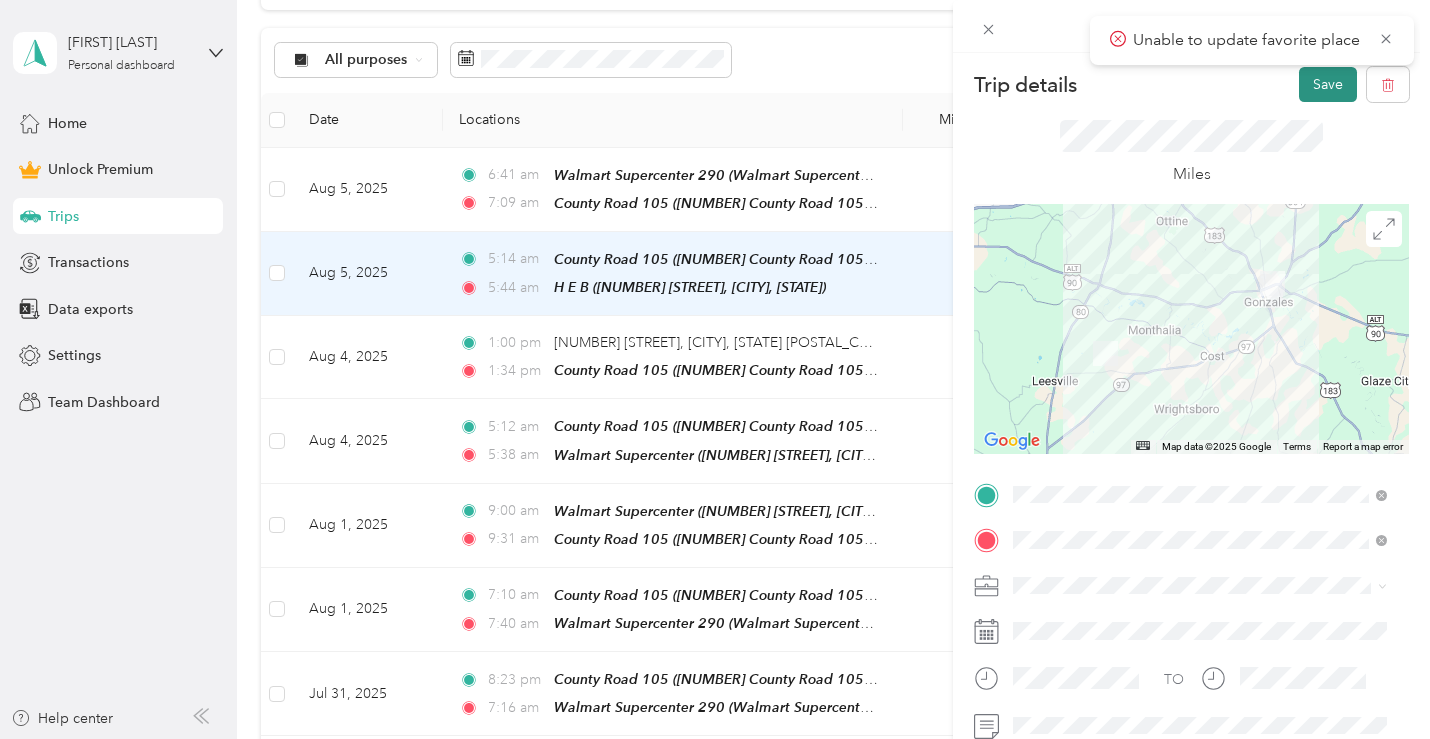 click on "Save" at bounding box center [1328, 84] 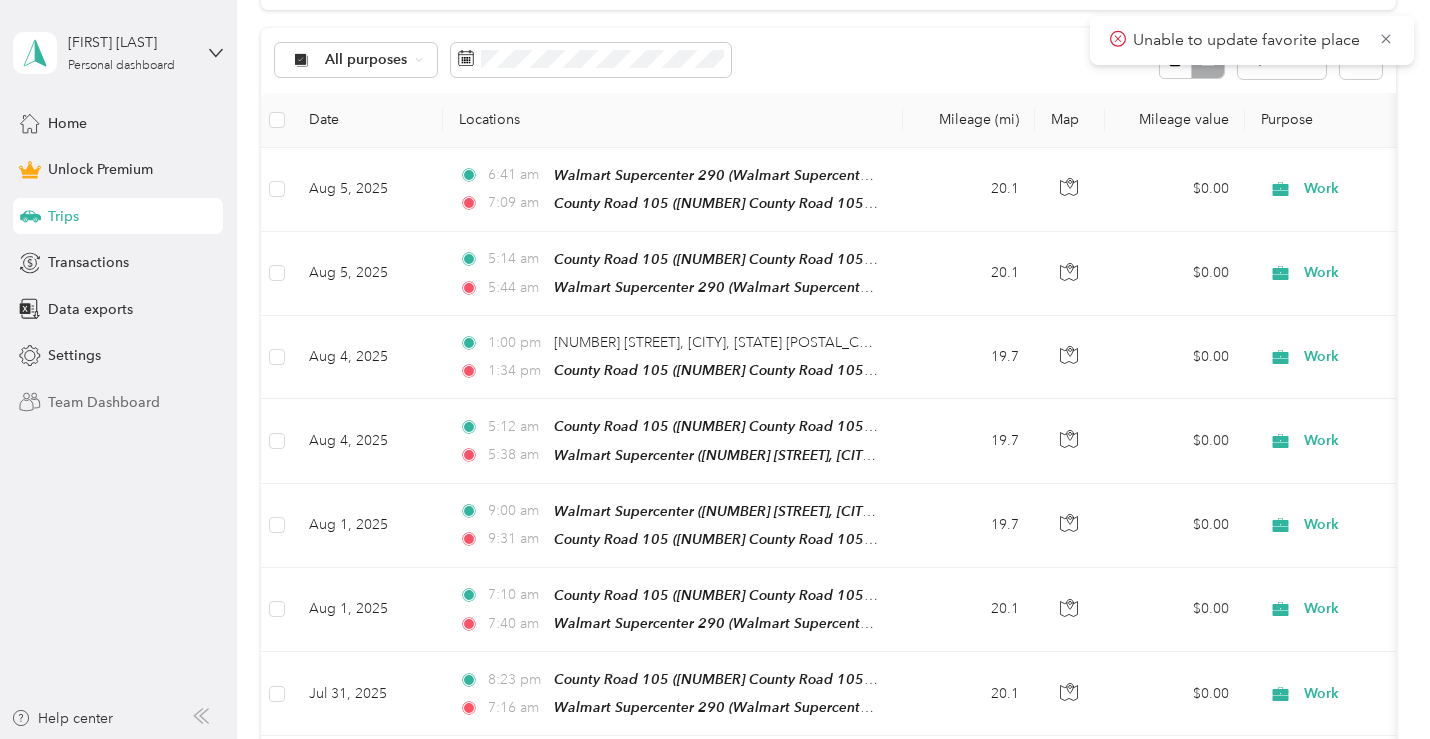 click on "Team Dashboard" at bounding box center (104, 402) 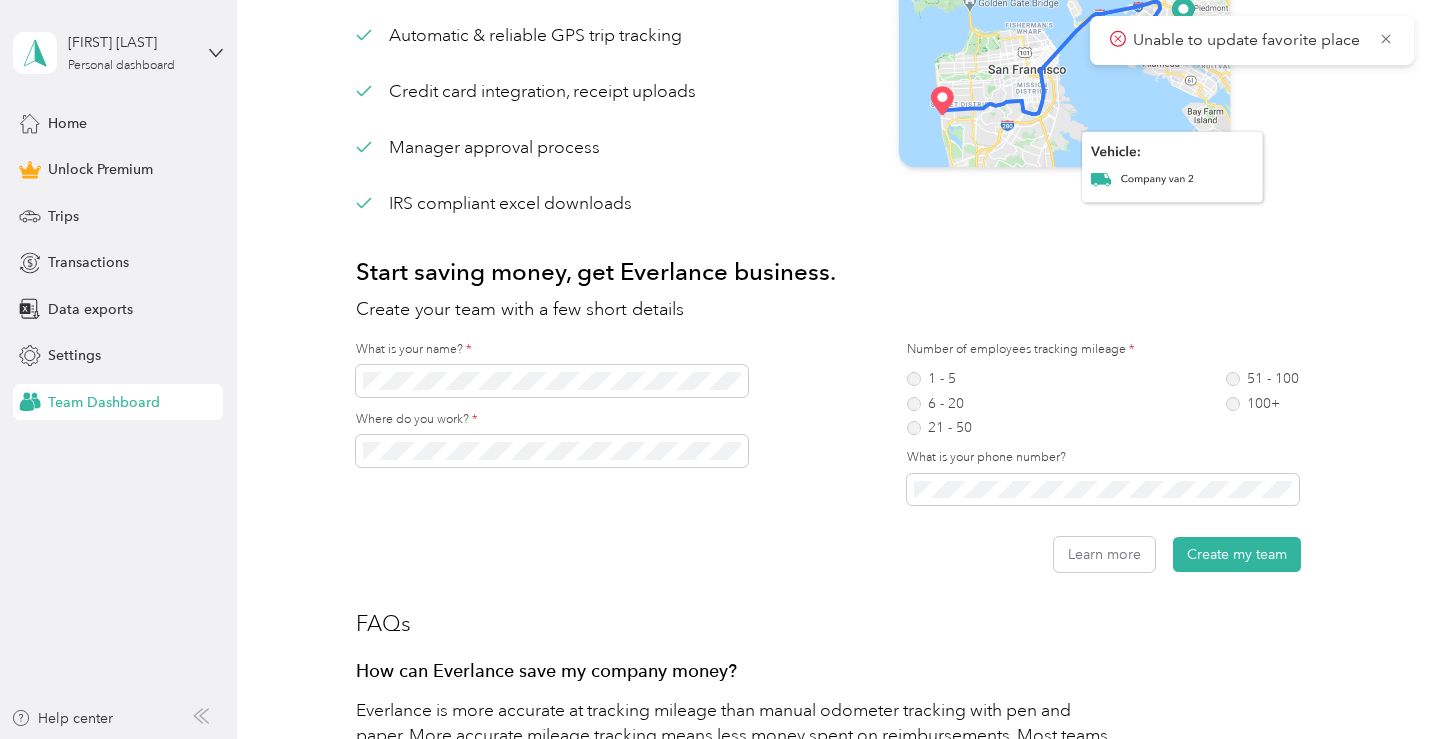 scroll, scrollTop: 0, scrollLeft: 0, axis: both 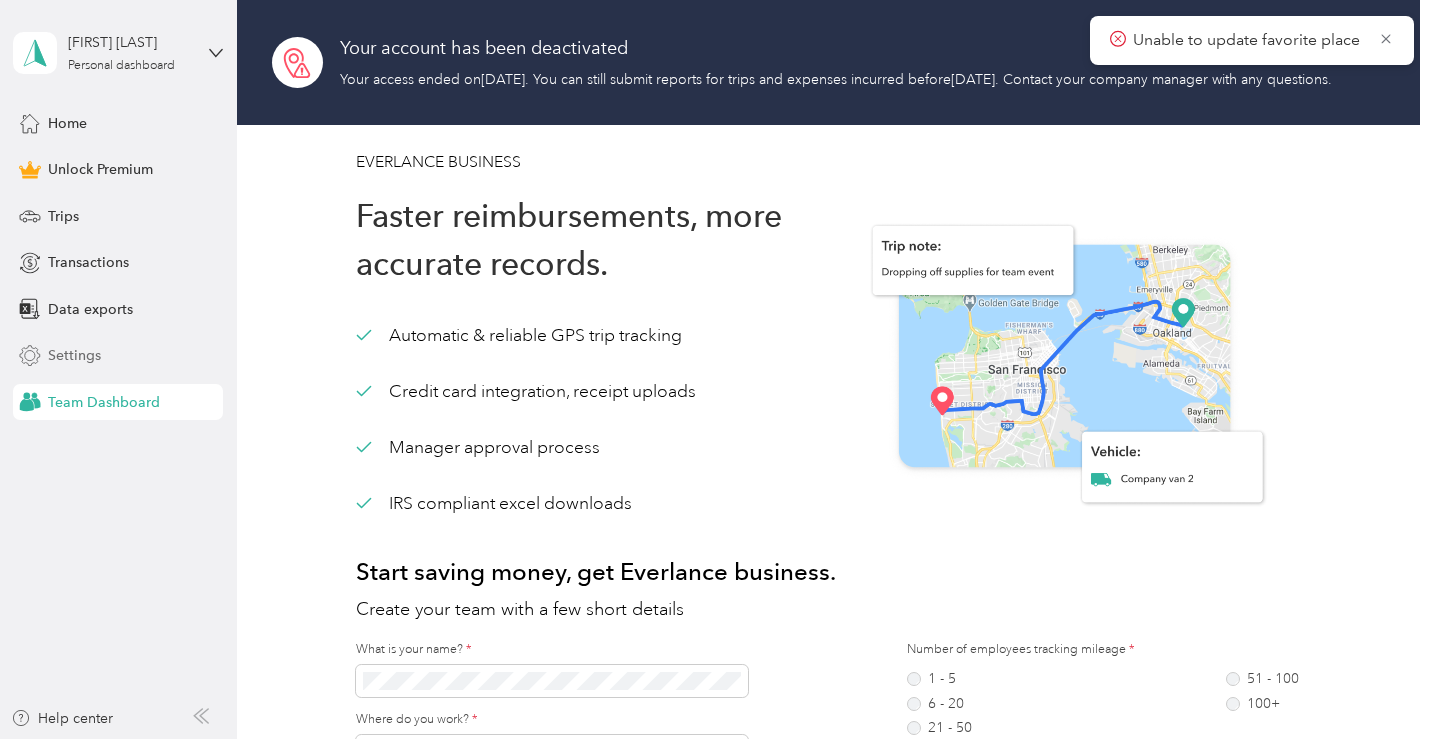 click on "Settings" at bounding box center (118, 356) 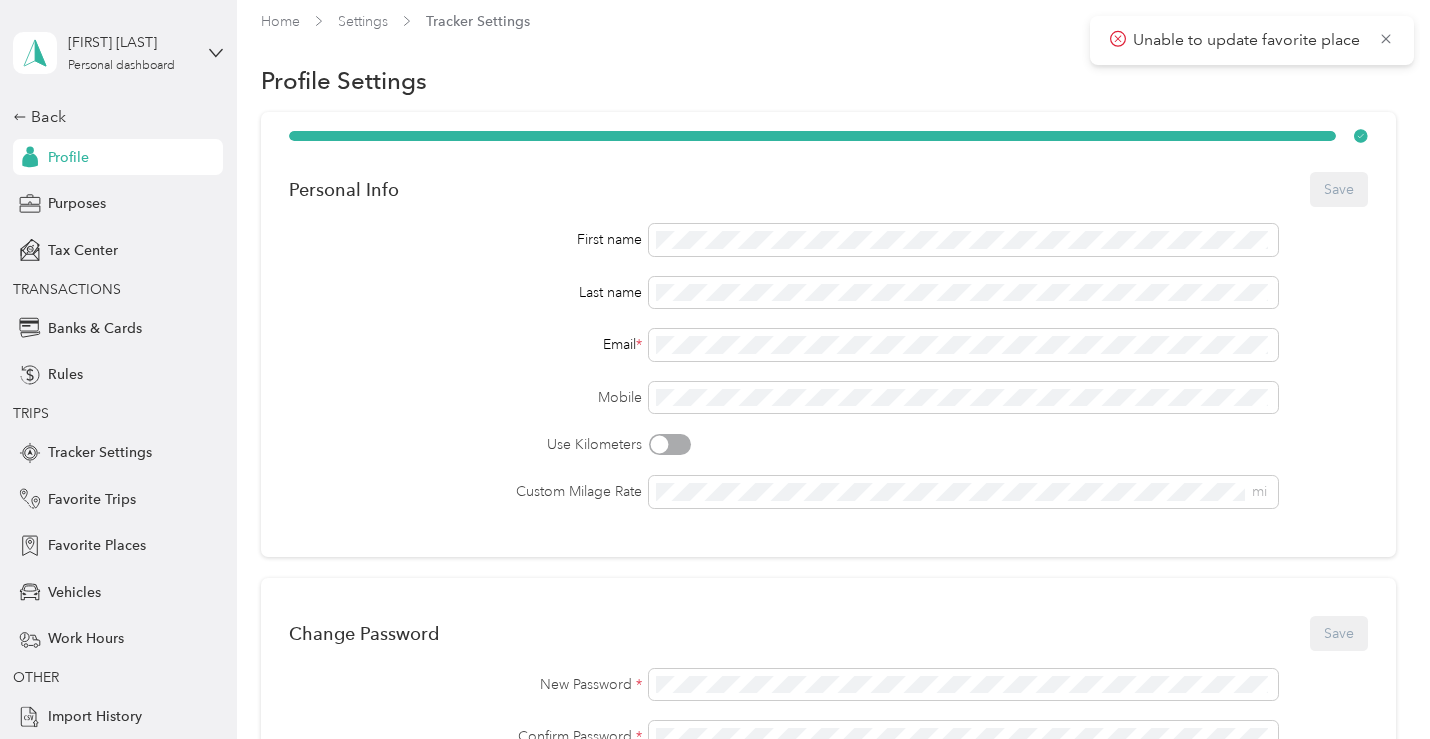 scroll, scrollTop: 0, scrollLeft: 0, axis: both 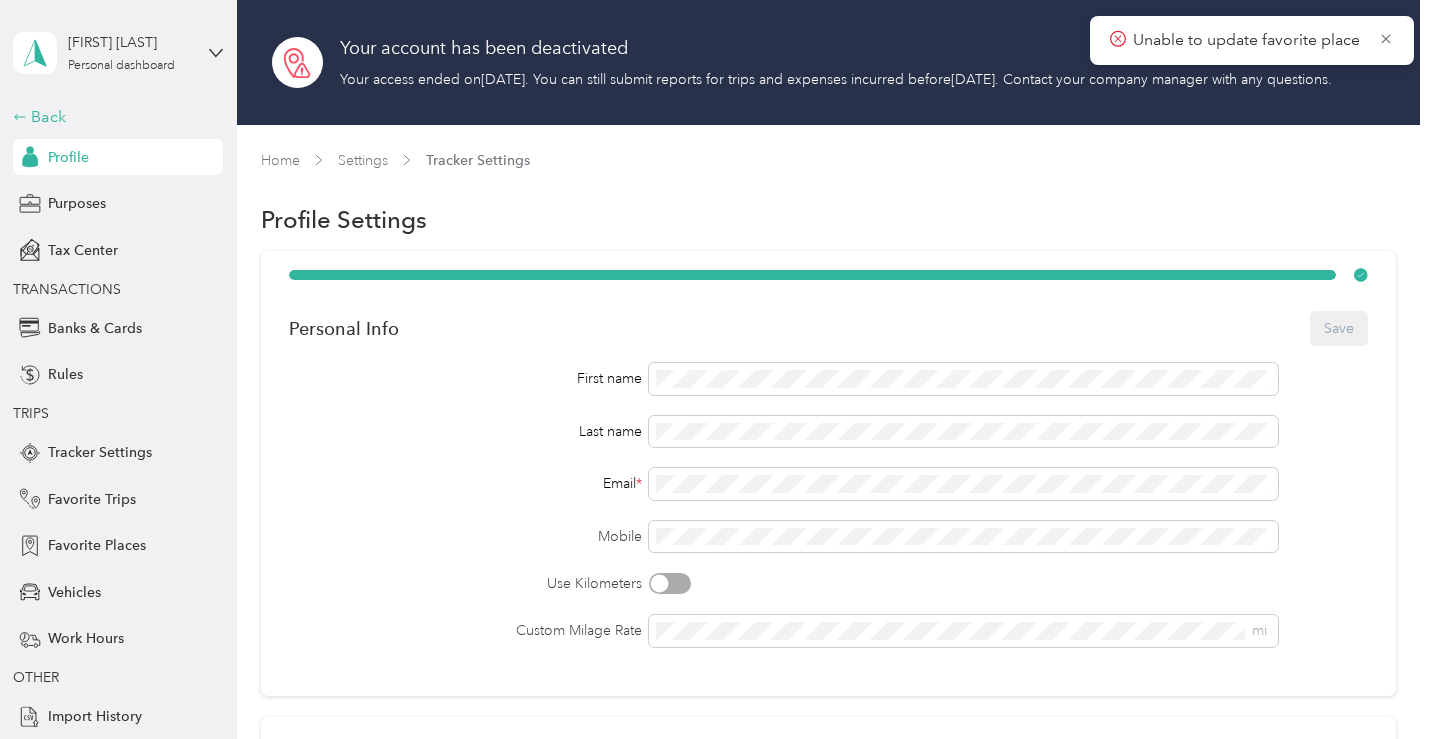 click on "Back" at bounding box center [113, 117] 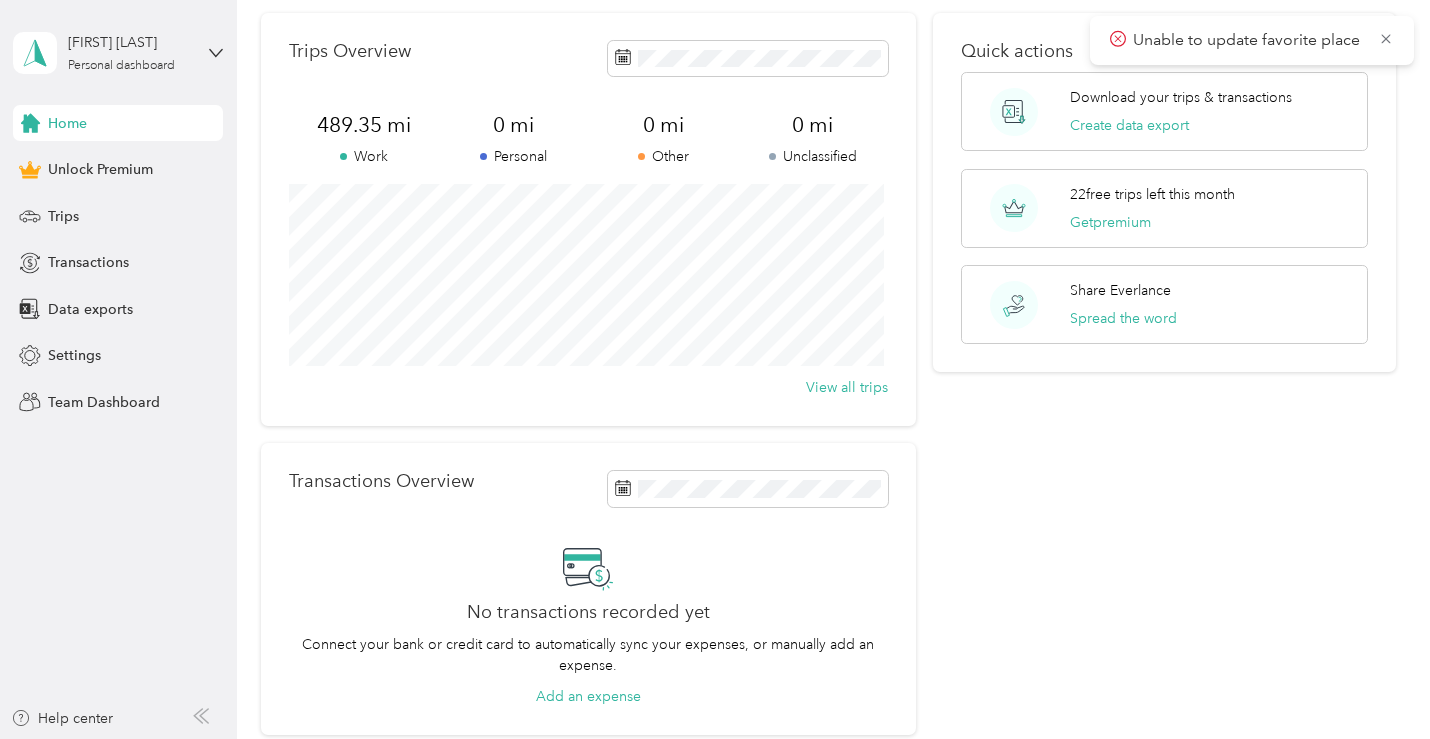 scroll, scrollTop: 100, scrollLeft: 0, axis: vertical 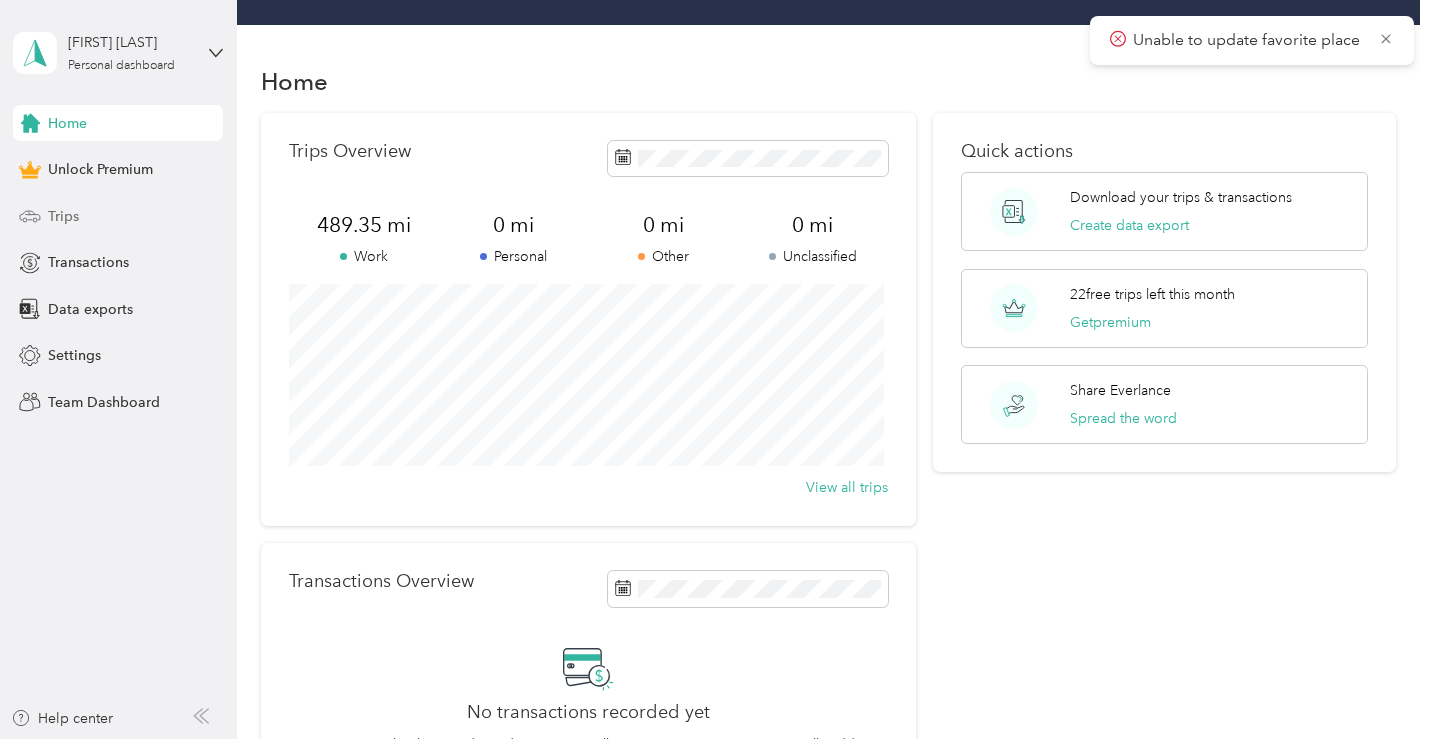 click on "Trips" at bounding box center [118, 216] 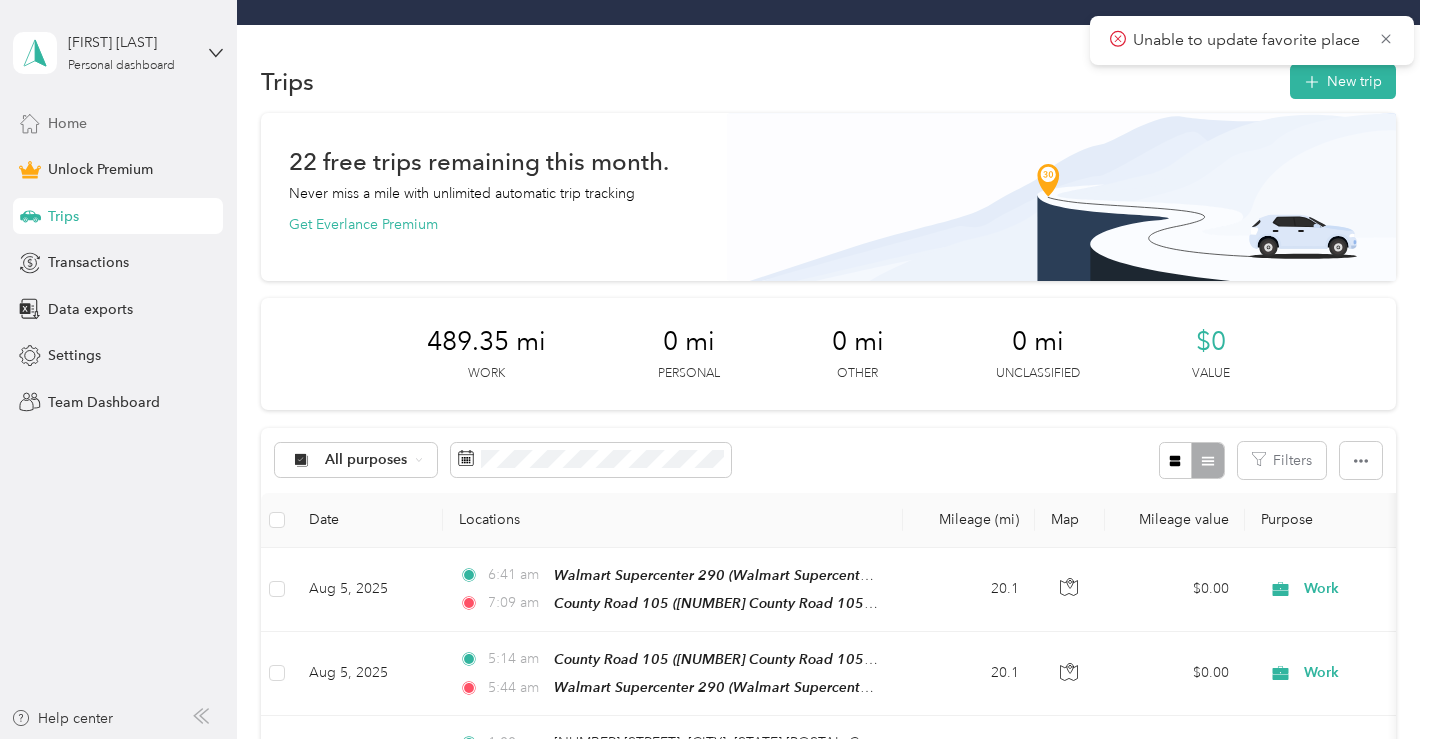 click on "Home" at bounding box center (67, 123) 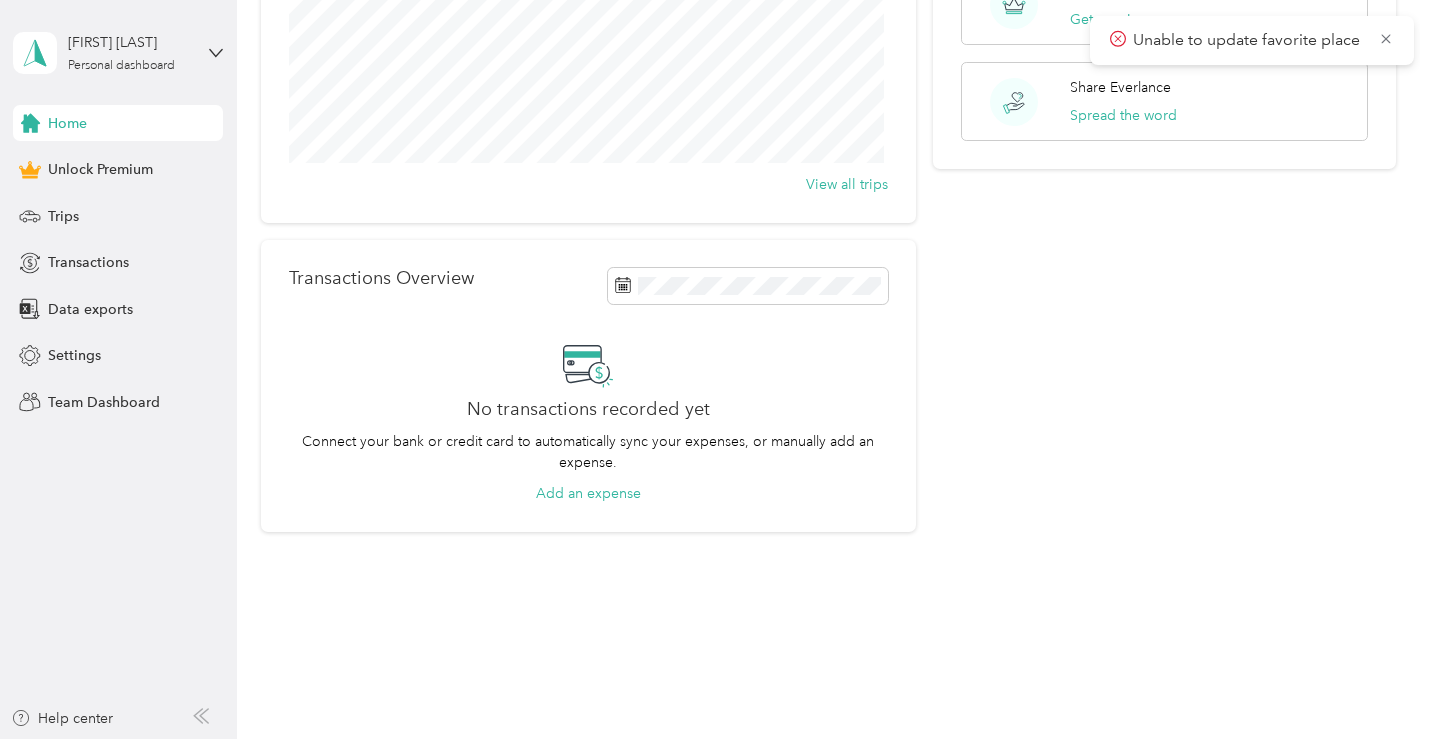 scroll, scrollTop: 0, scrollLeft: 0, axis: both 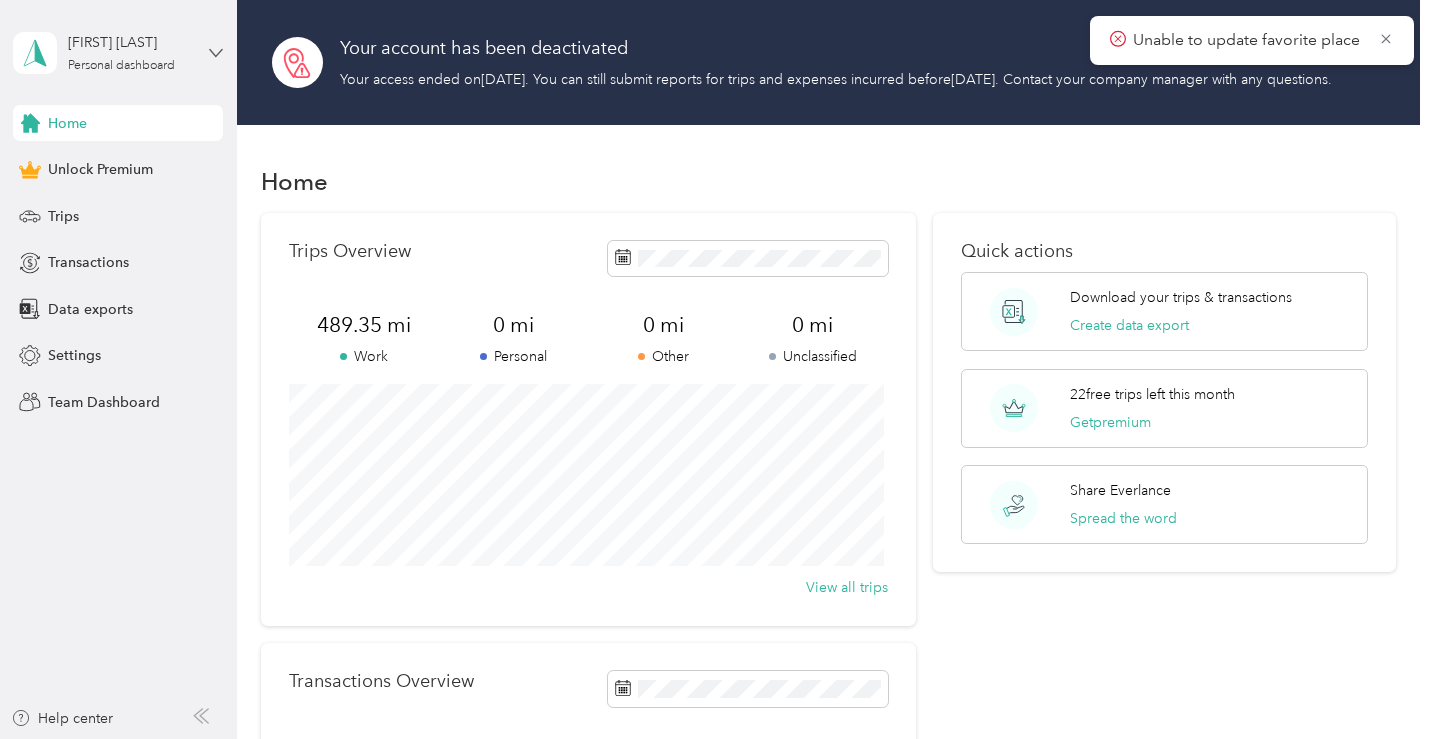 click 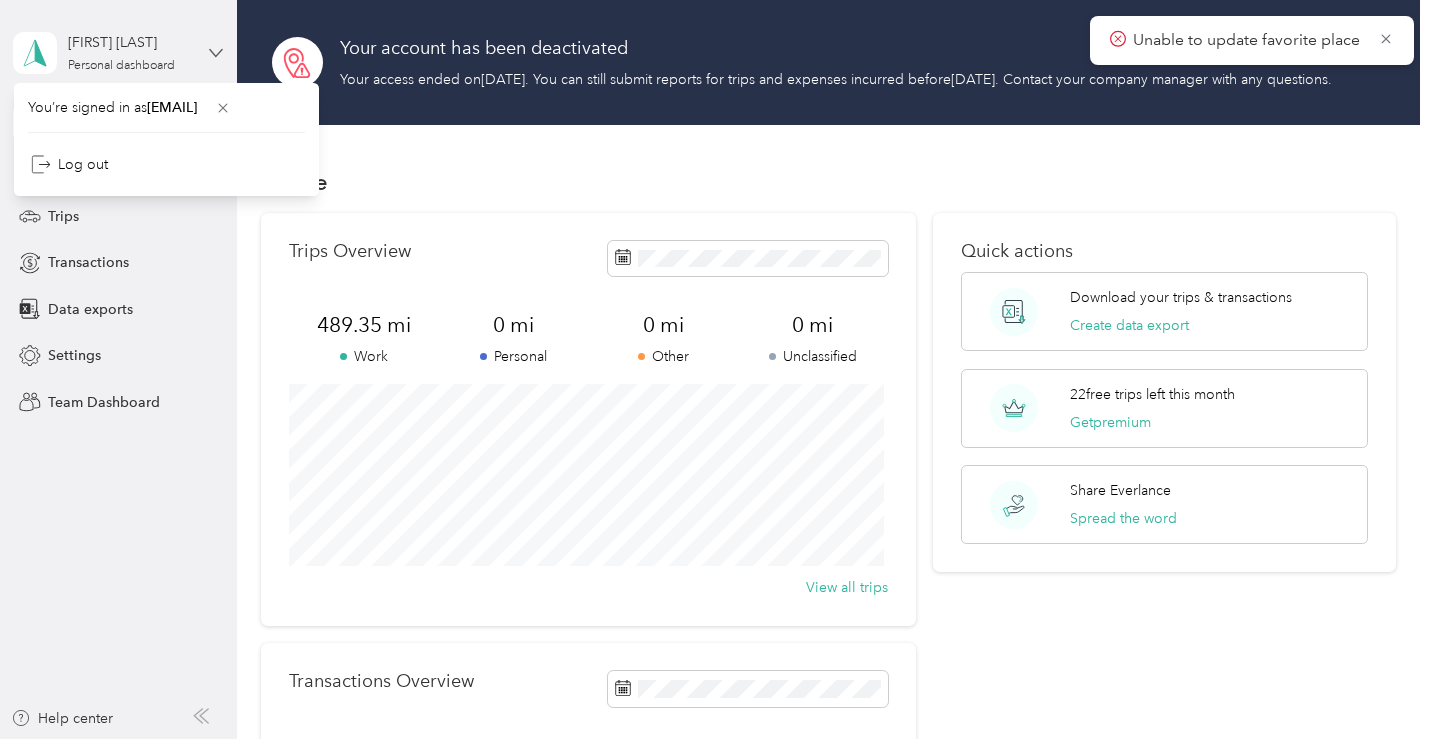 click 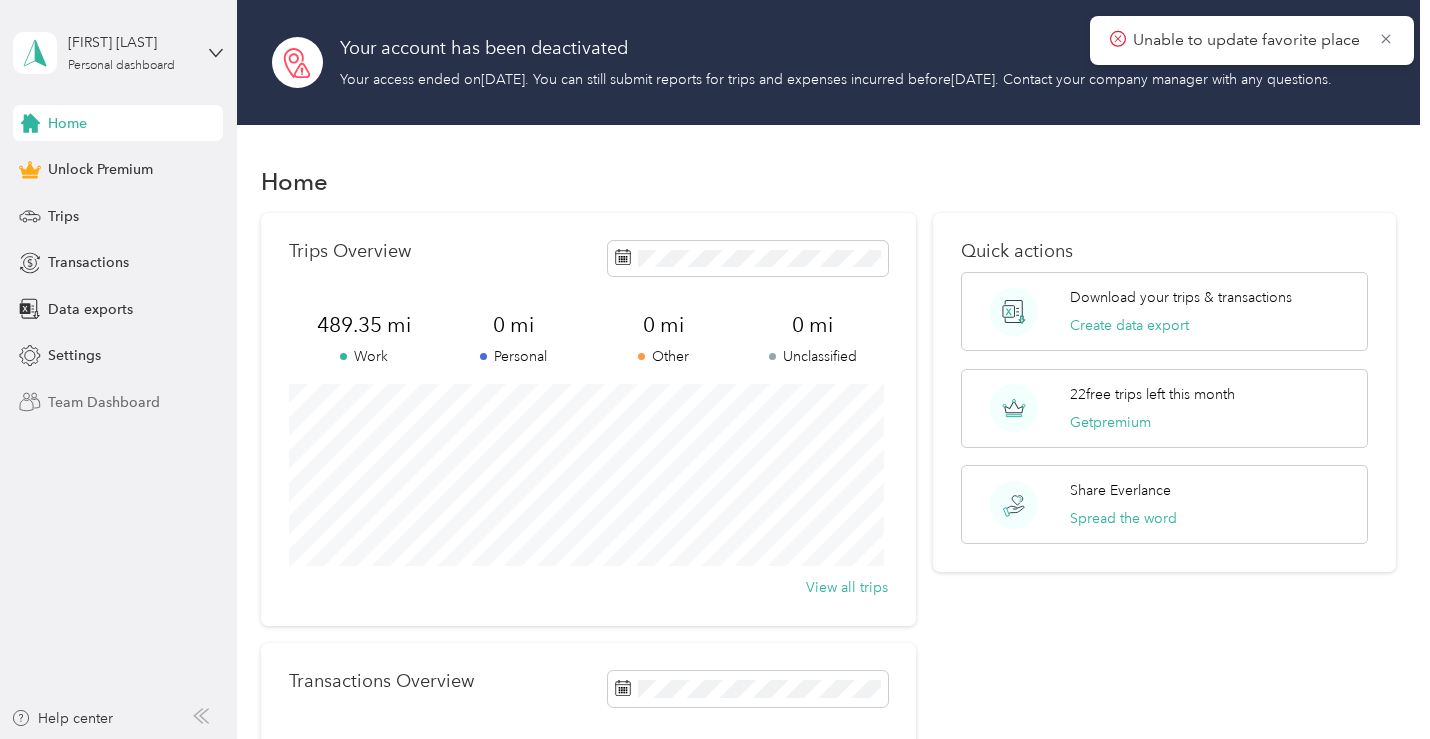 click on "Team Dashboard" at bounding box center [118, 402] 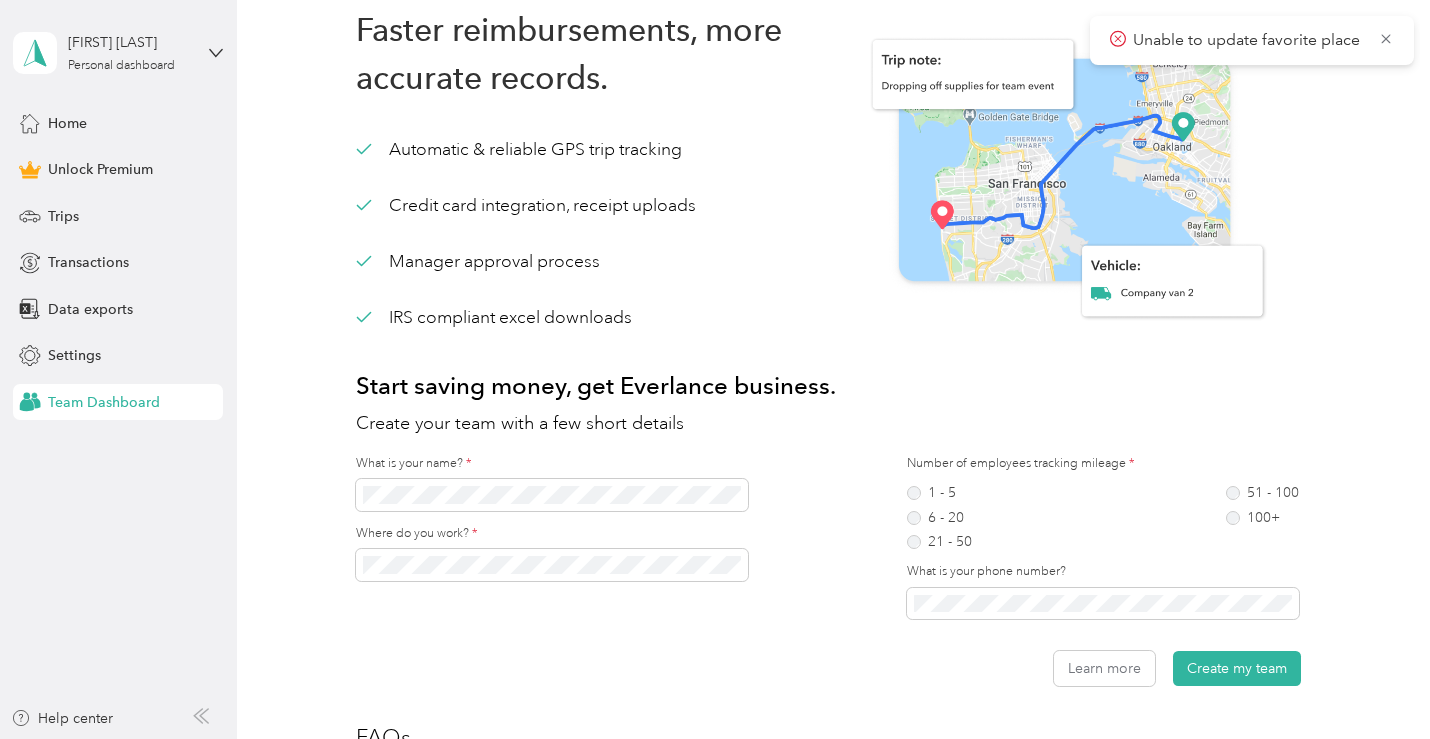scroll, scrollTop: 0, scrollLeft: 0, axis: both 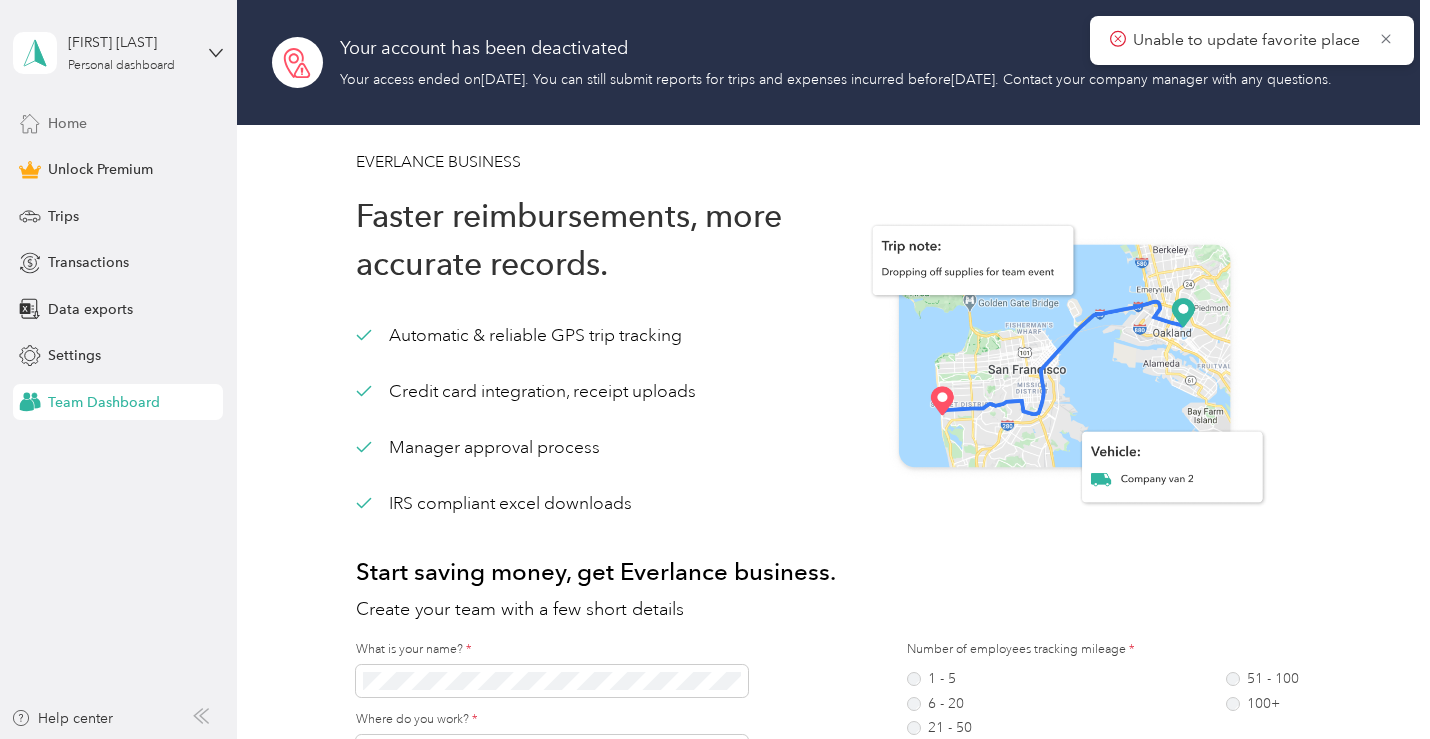 click on "Home" at bounding box center [118, 123] 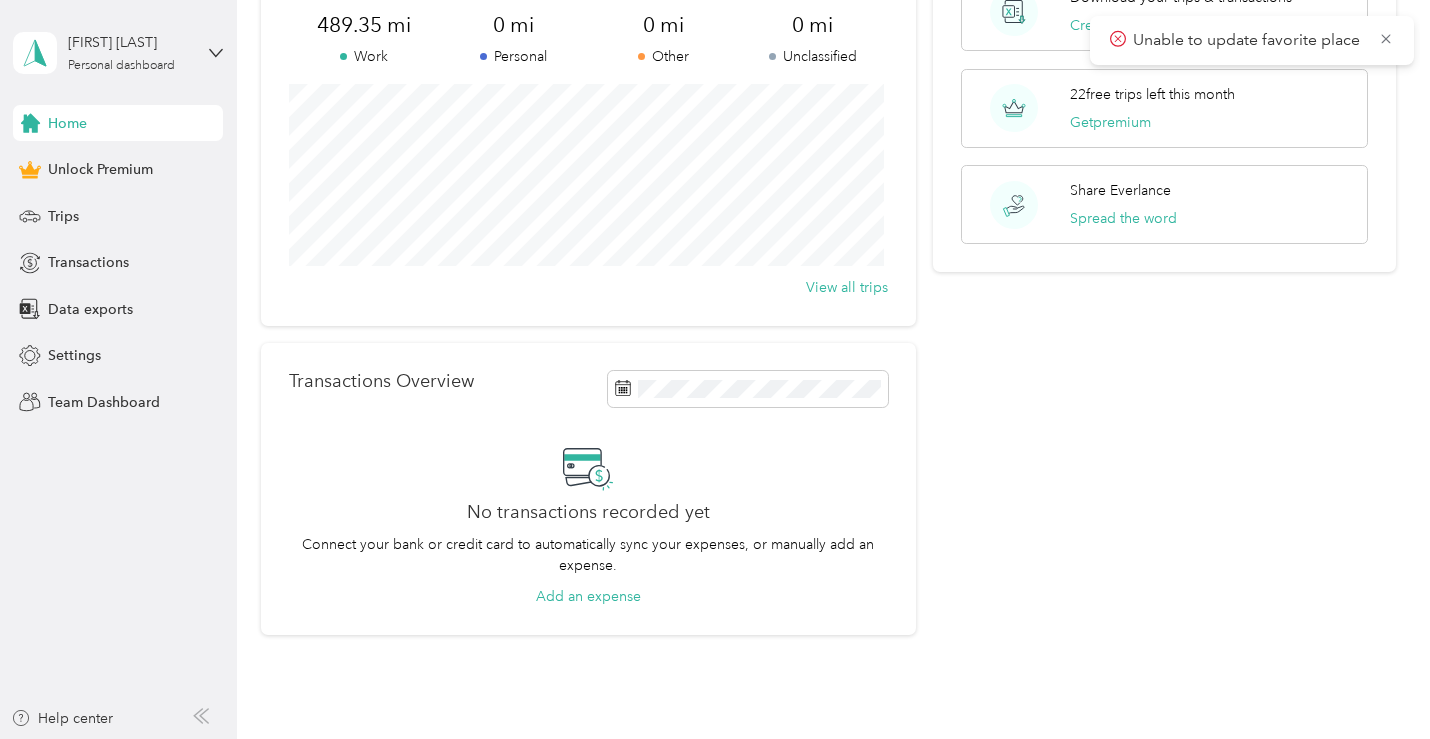 scroll, scrollTop: 0, scrollLeft: 0, axis: both 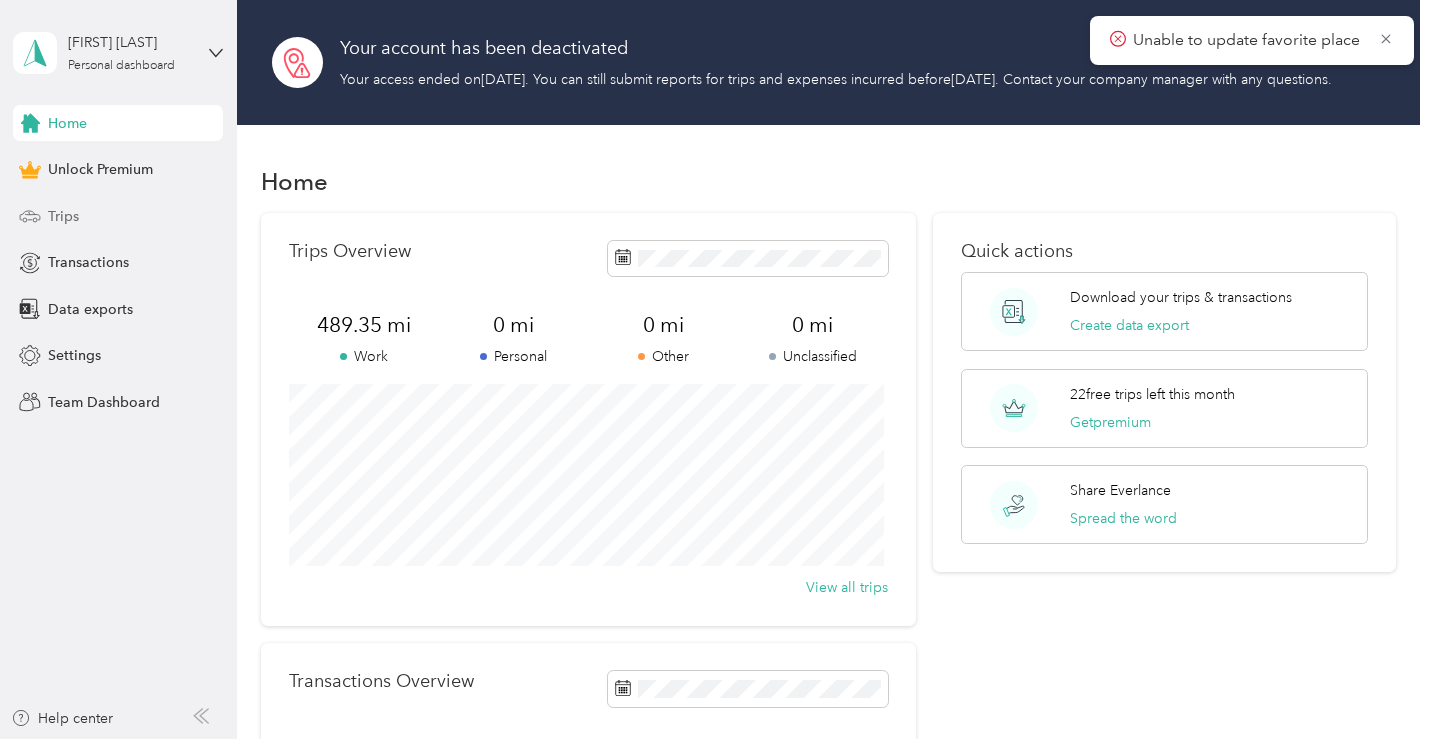 click on "Trips" at bounding box center (63, 216) 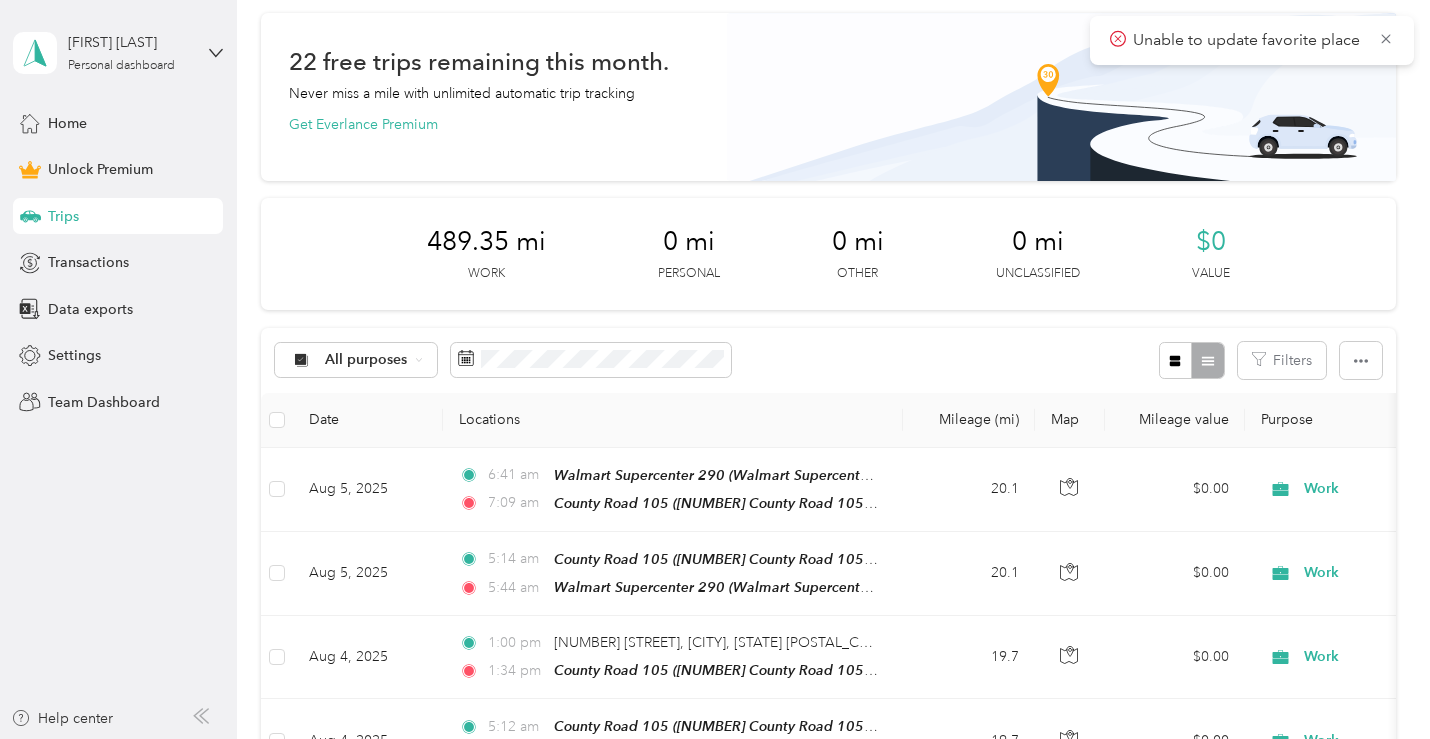 scroll, scrollTop: 300, scrollLeft: 0, axis: vertical 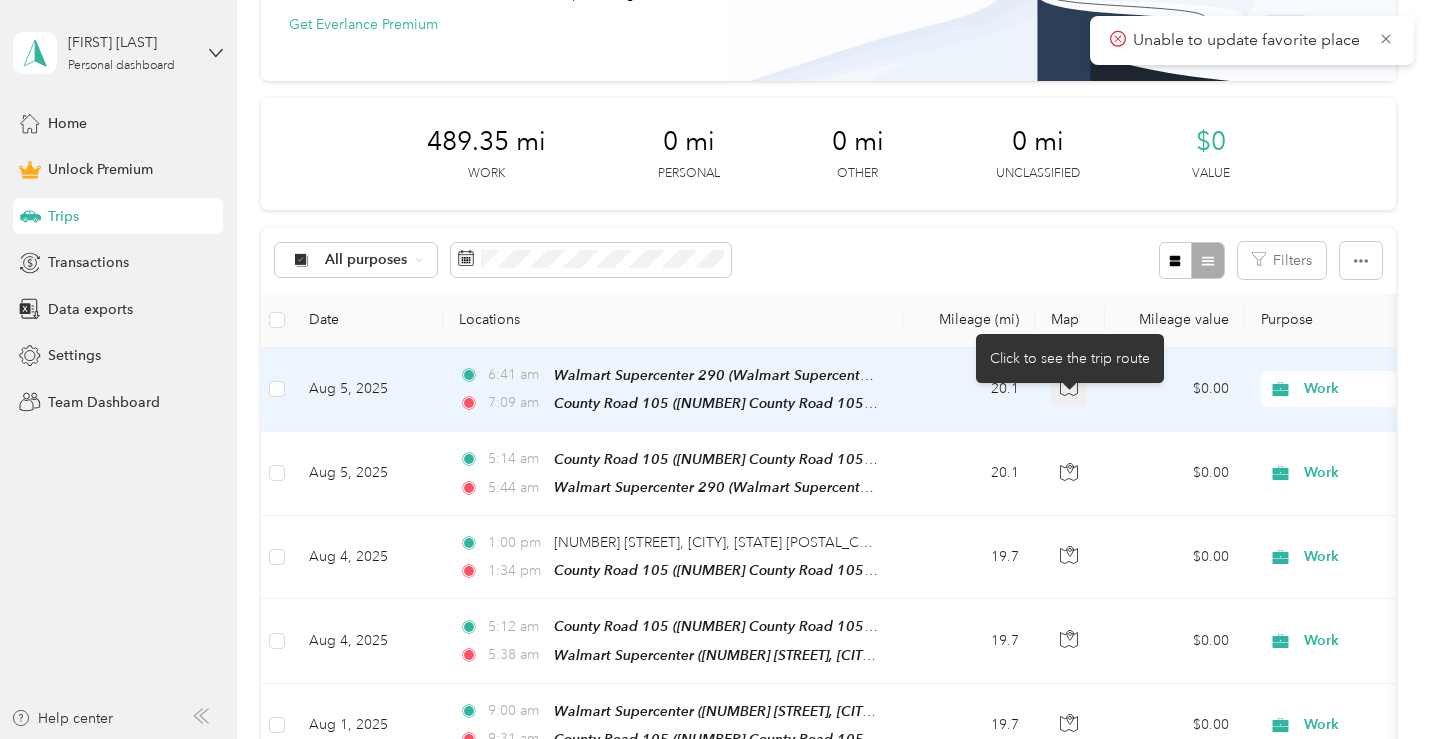 click at bounding box center (1069, 389) 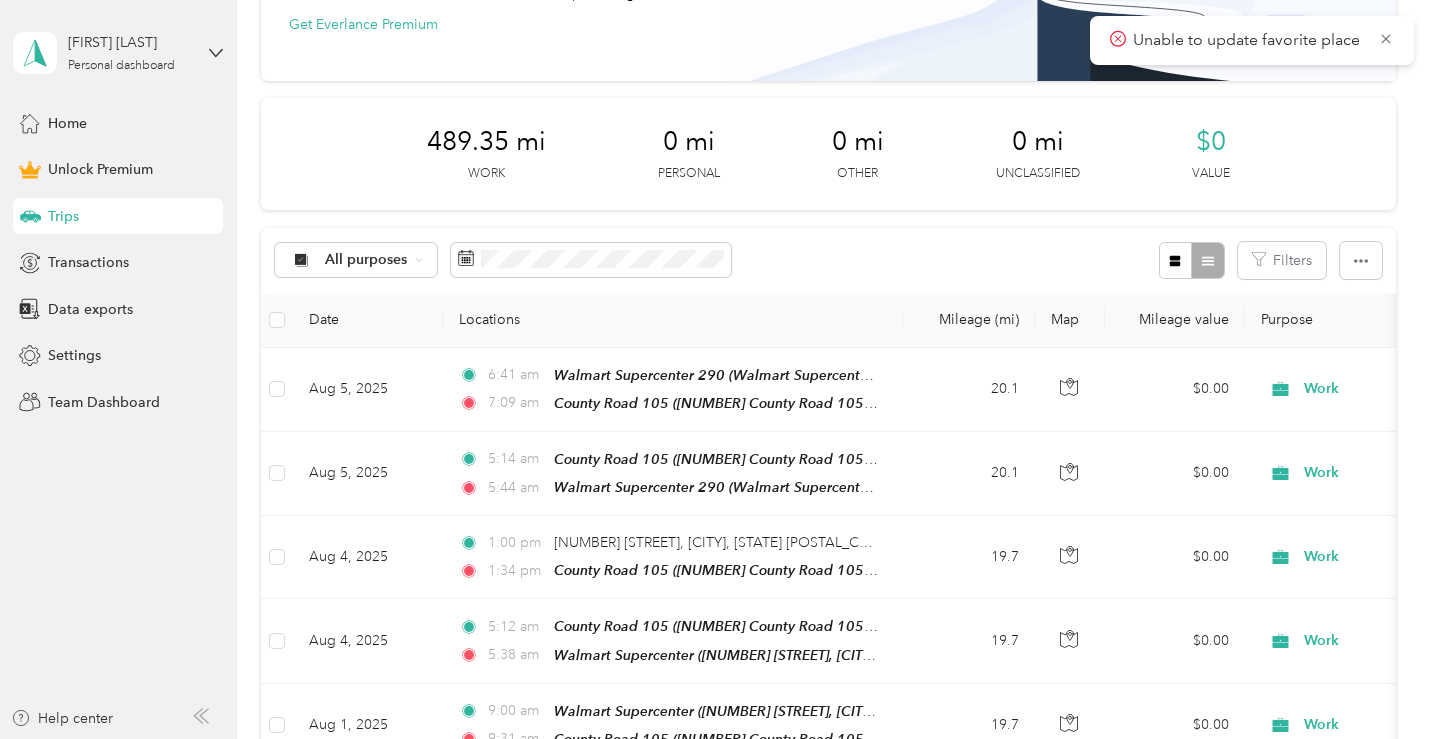 click on "Locations" at bounding box center (673, 320) 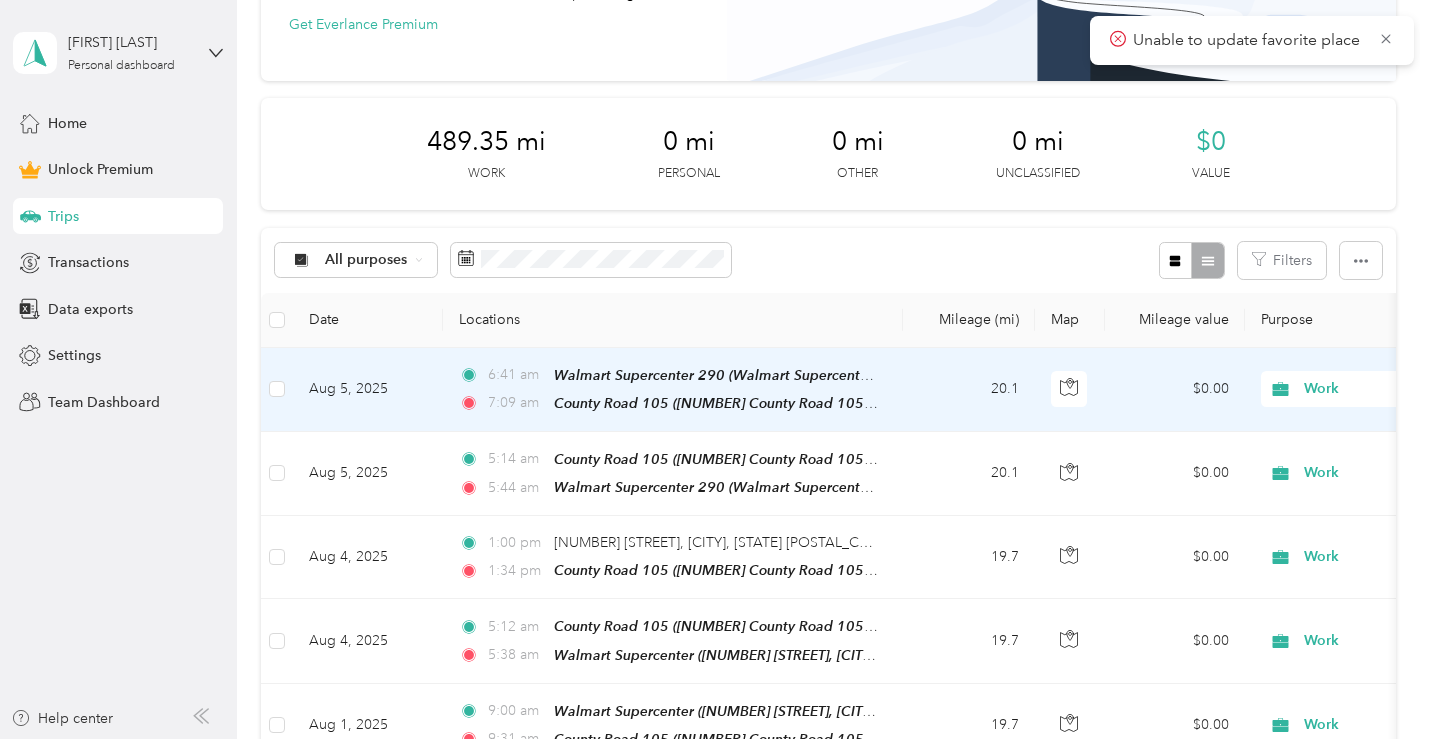 click on "20.1" at bounding box center [969, 390] 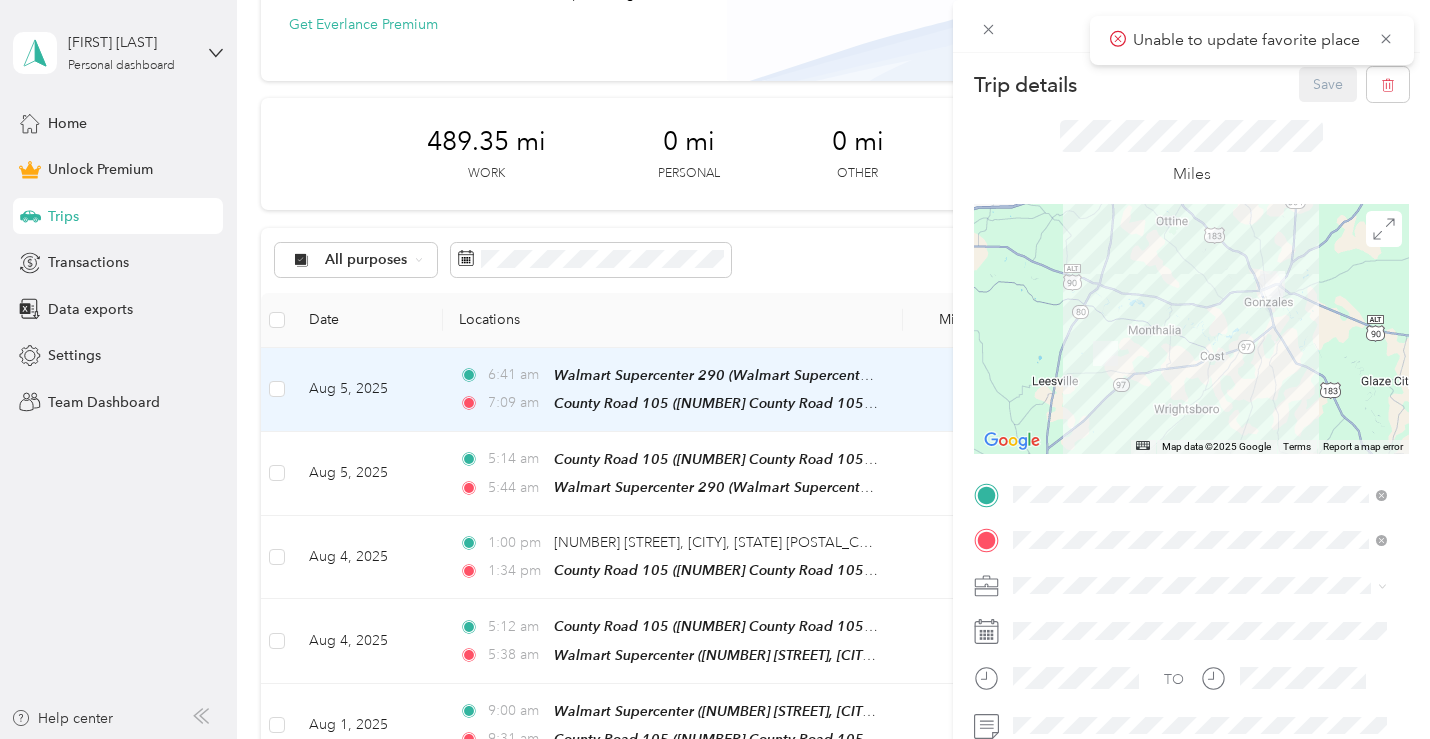 click 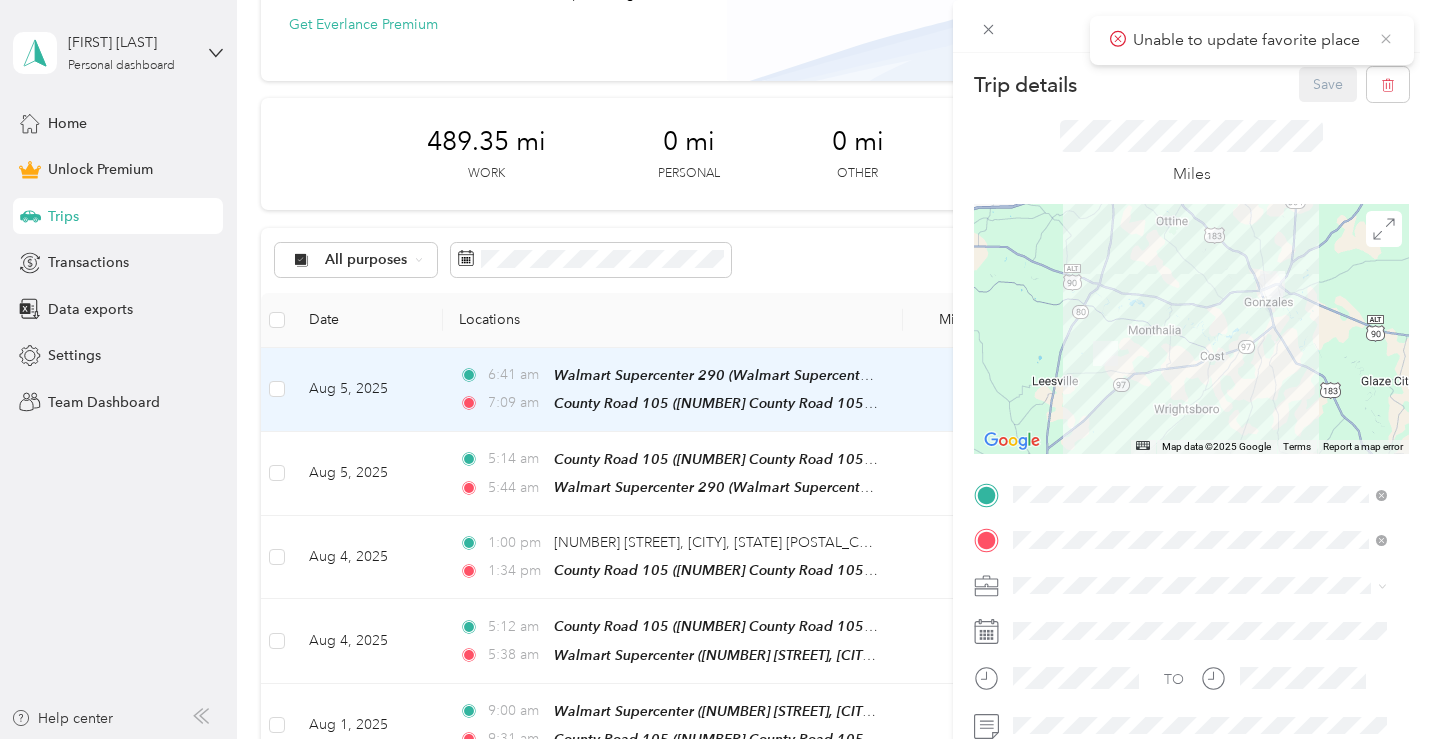 click 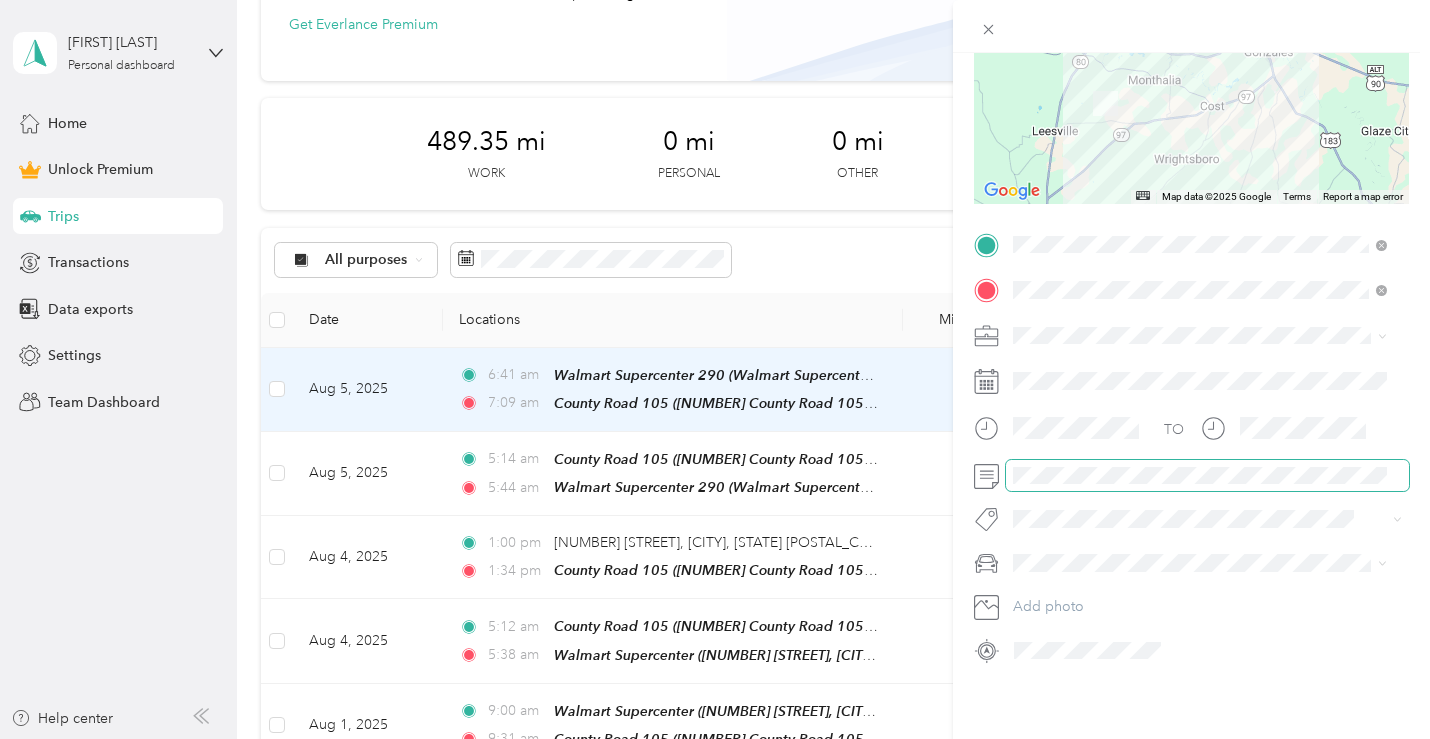 scroll, scrollTop: 0, scrollLeft: 0, axis: both 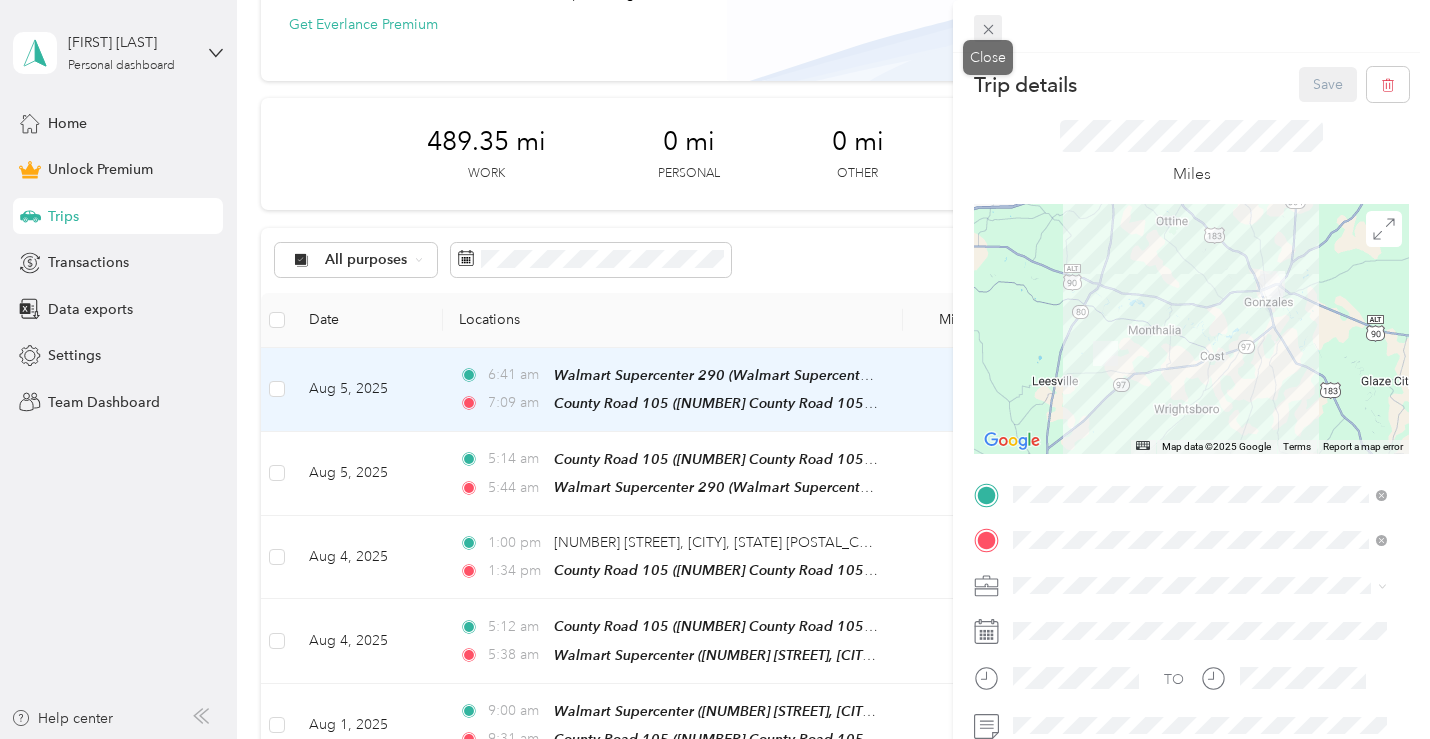 click 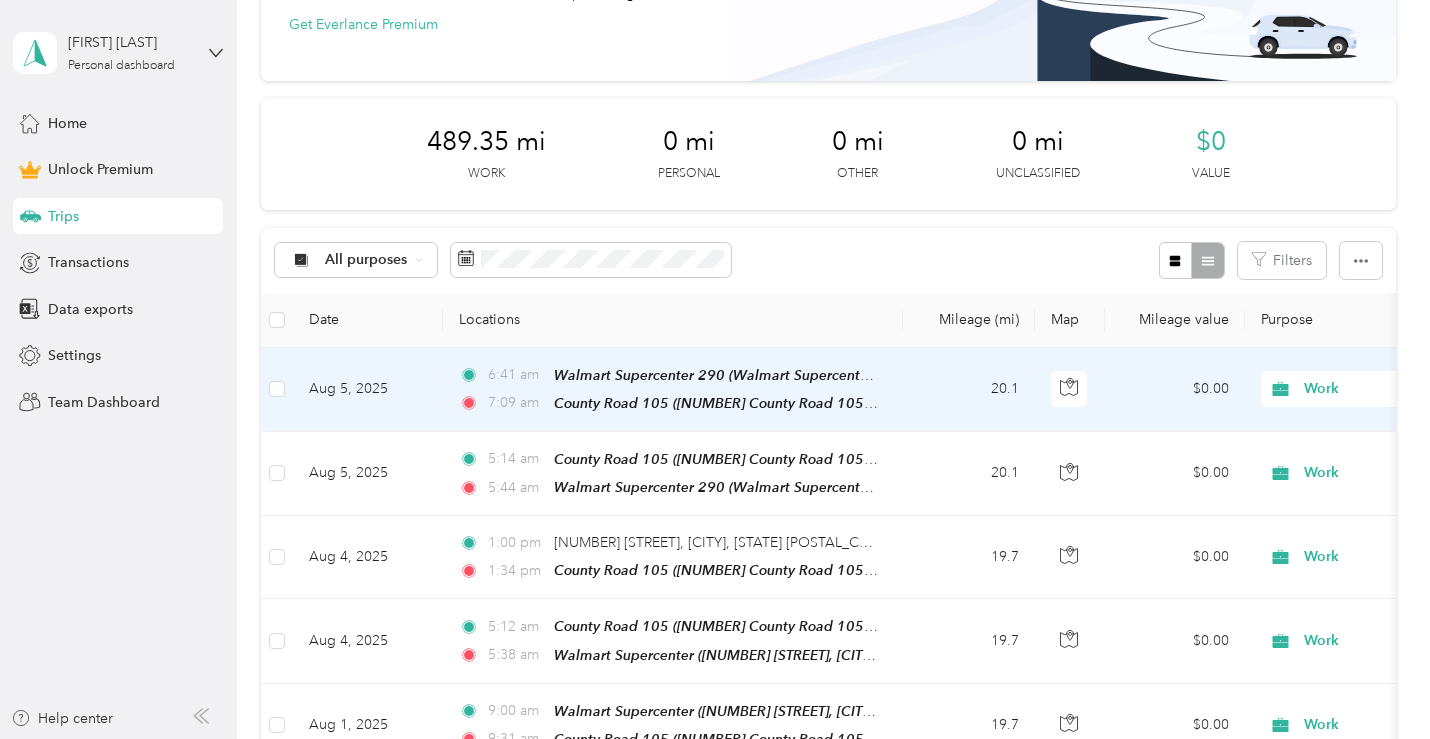 scroll, scrollTop: 500, scrollLeft: 0, axis: vertical 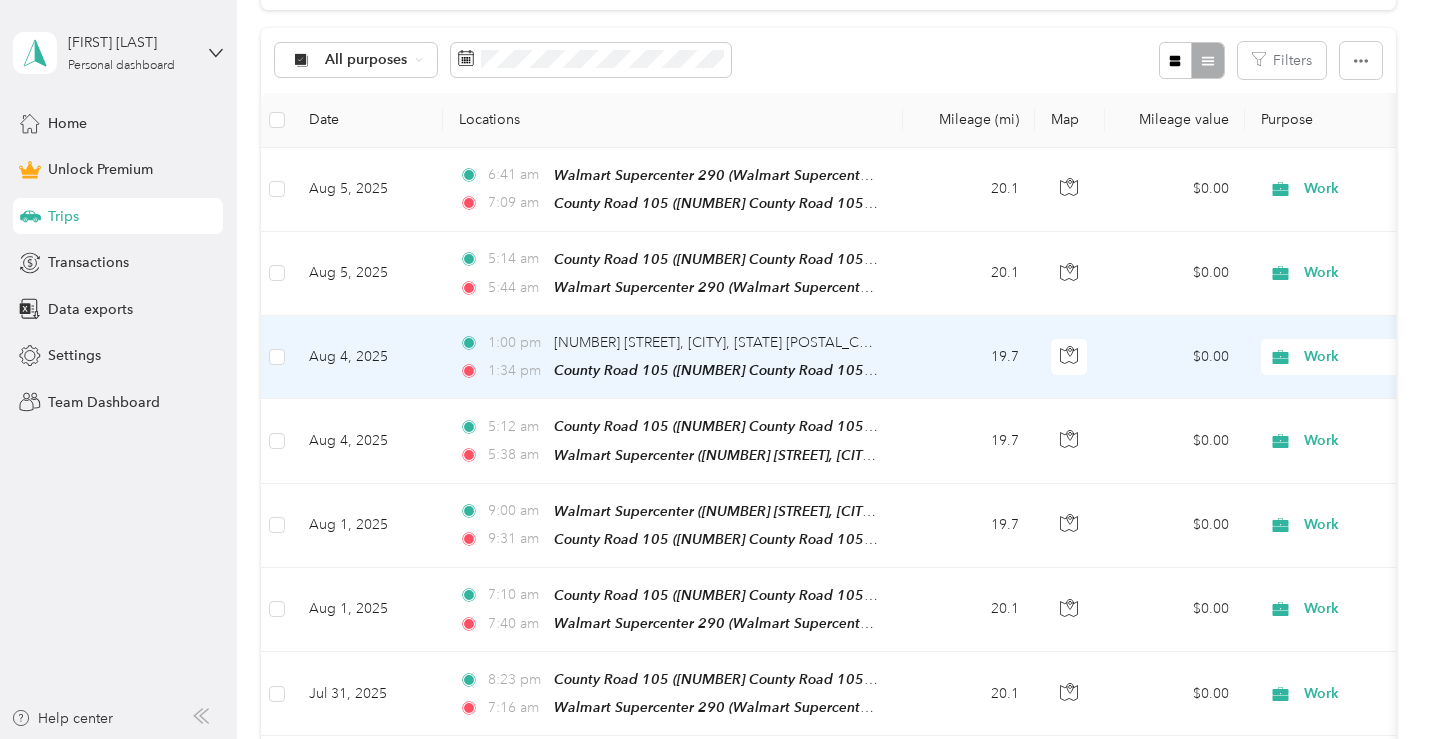 click on "19.7" at bounding box center (969, 357) 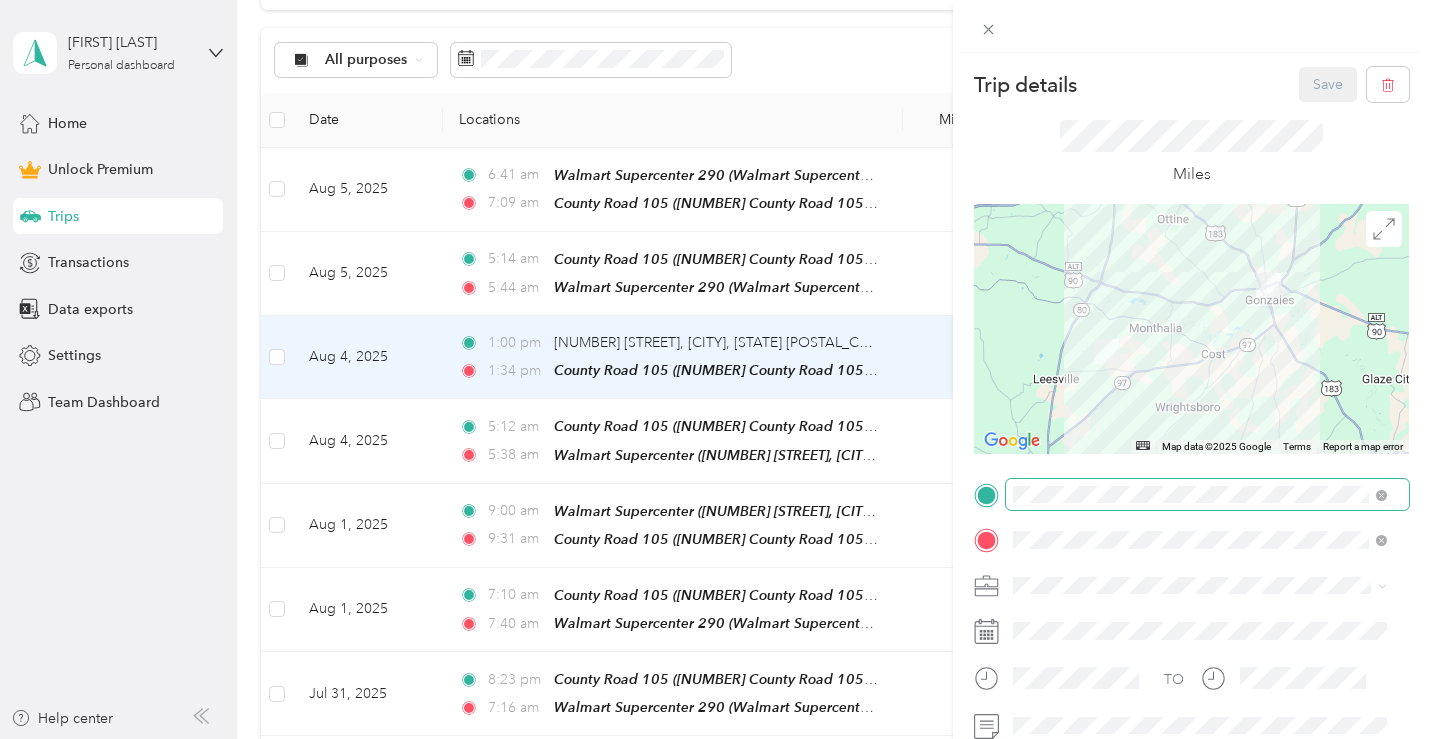 click at bounding box center (1207, 495) 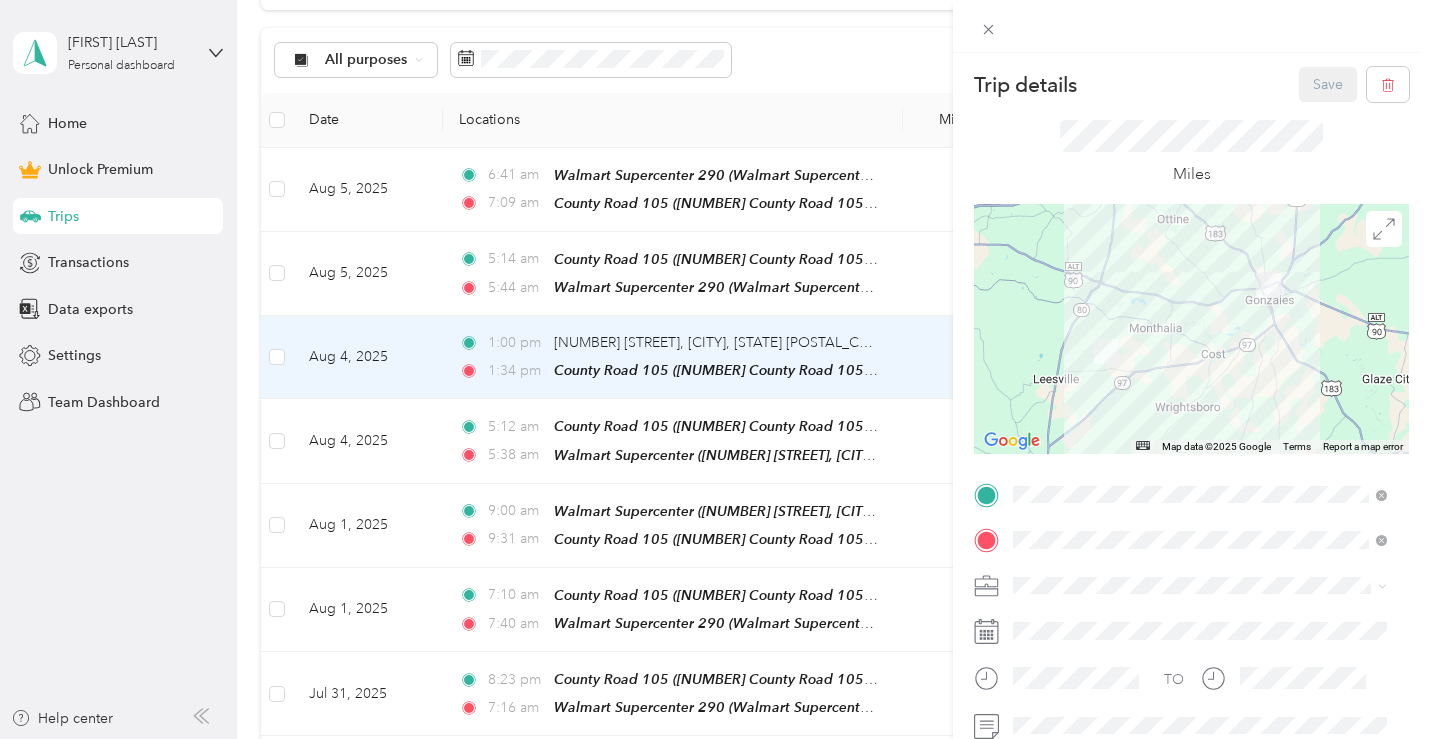 click on "Walmart Supercenter 290 Walmart Supercenter, [NUMBER] [STREET], [POSTAL_CODE], [CITY], [STATE], [COUNTRY]" at bounding box center [1215, 280] 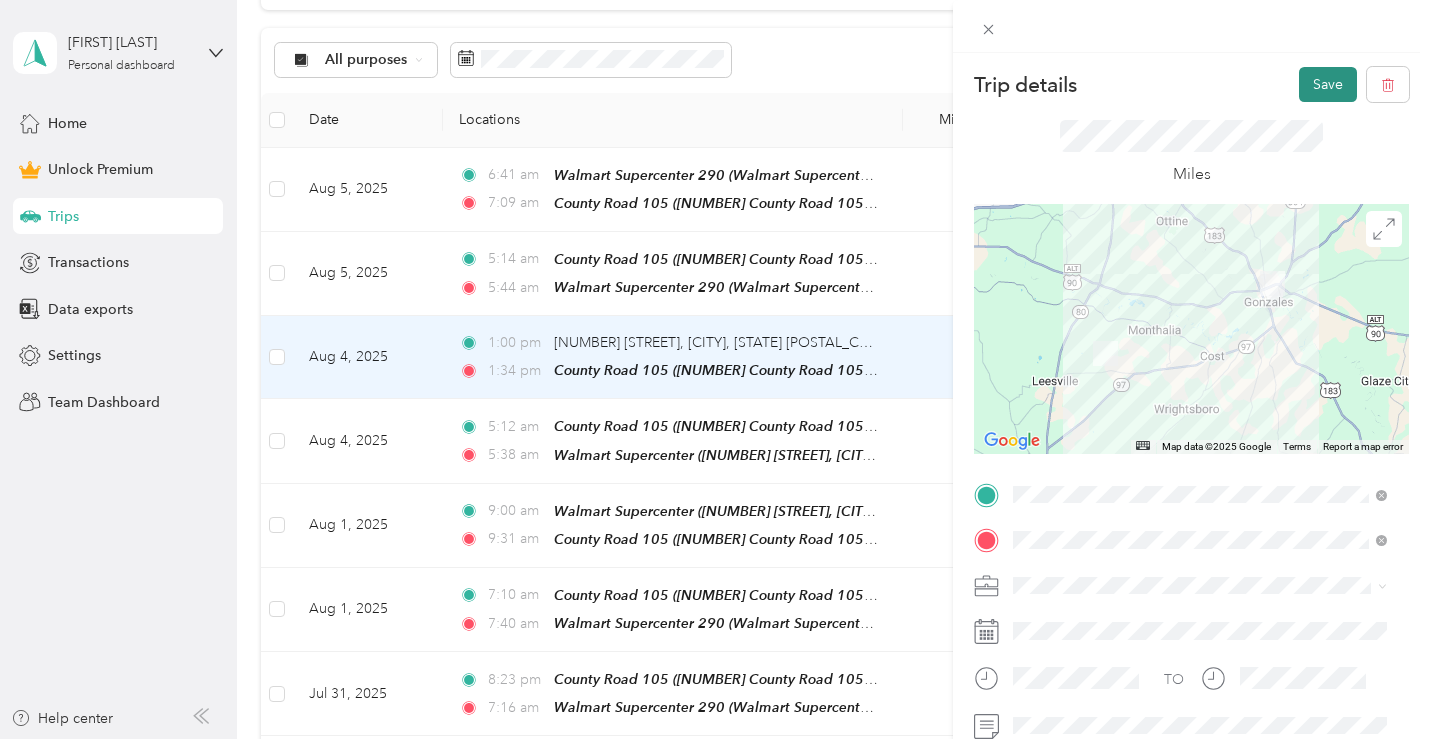 click on "Save" at bounding box center [1328, 84] 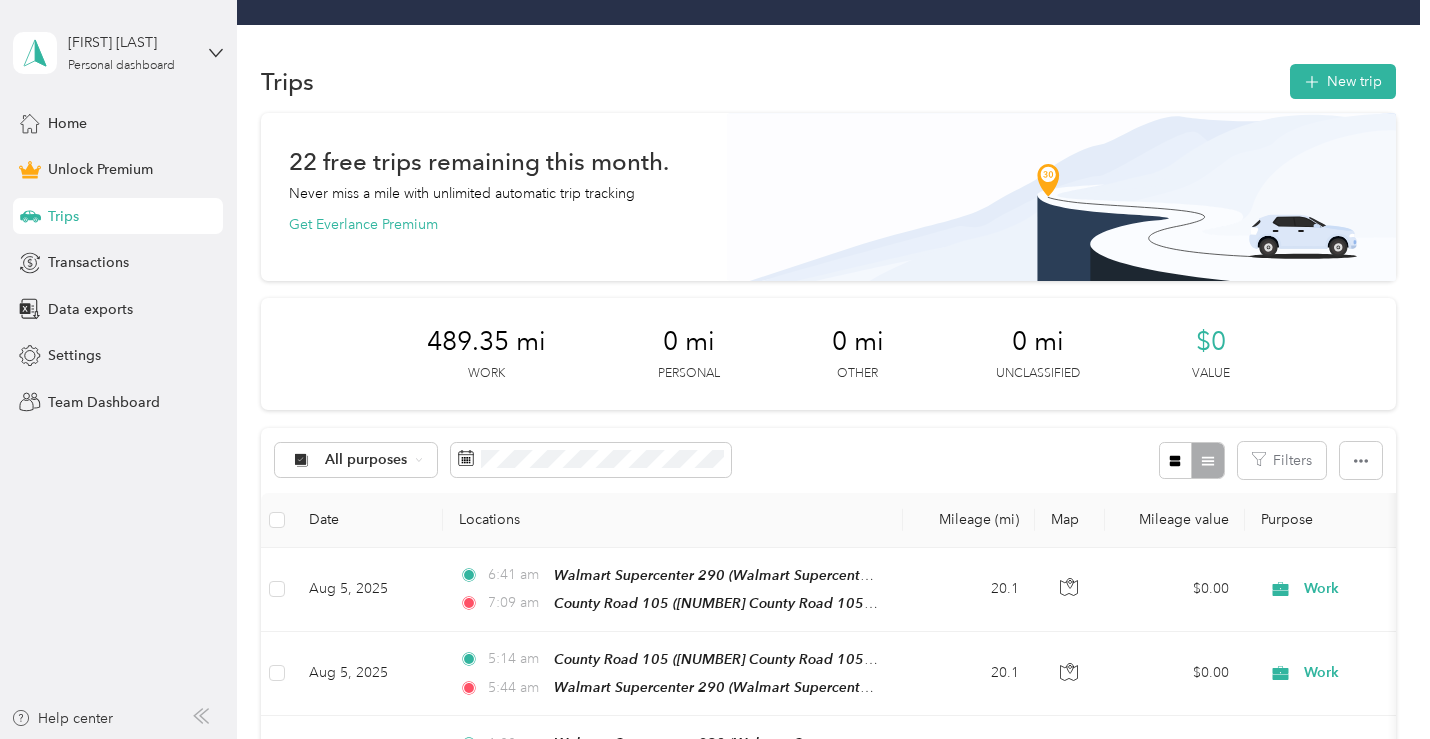 scroll, scrollTop: 0, scrollLeft: 0, axis: both 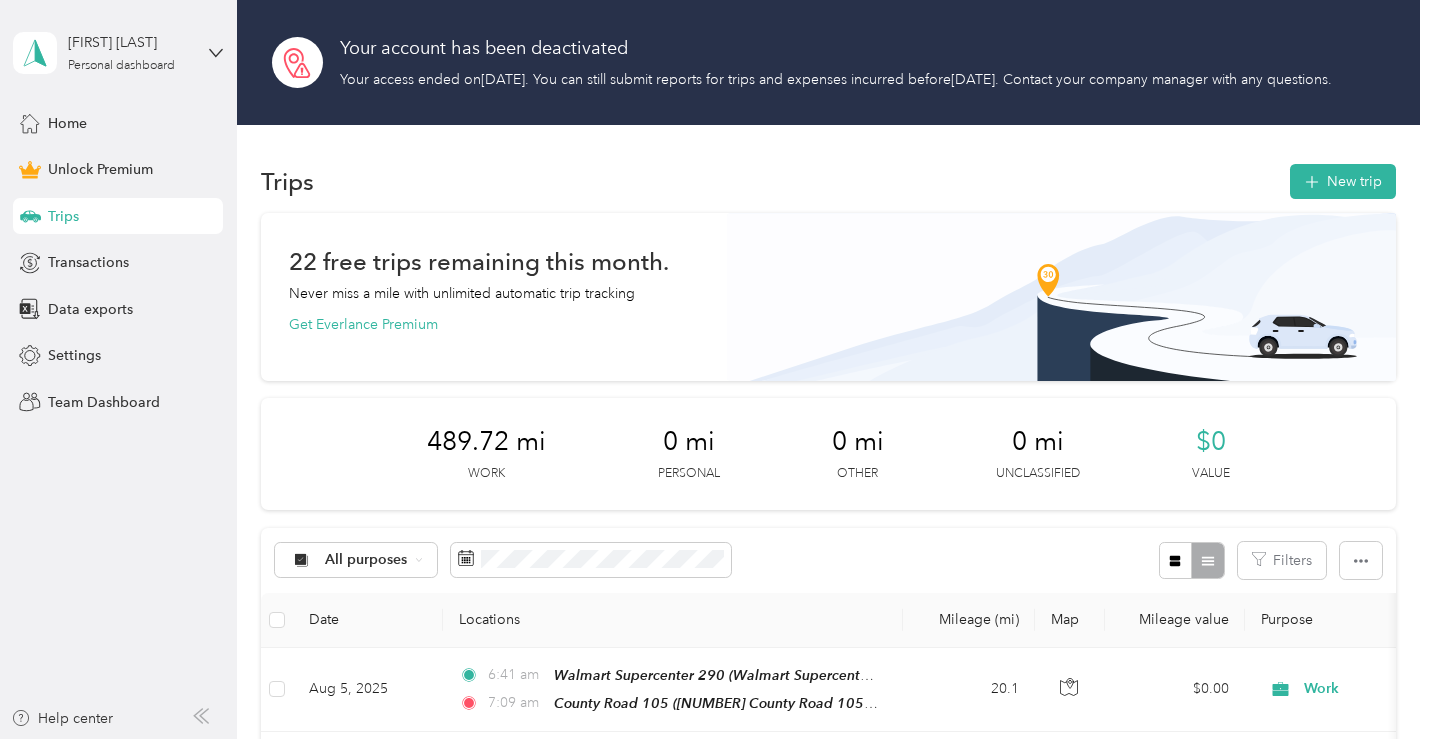 drag, startPoint x: 798, startPoint y: 242, endPoint x: 932, endPoint y: 37, distance: 244.91019 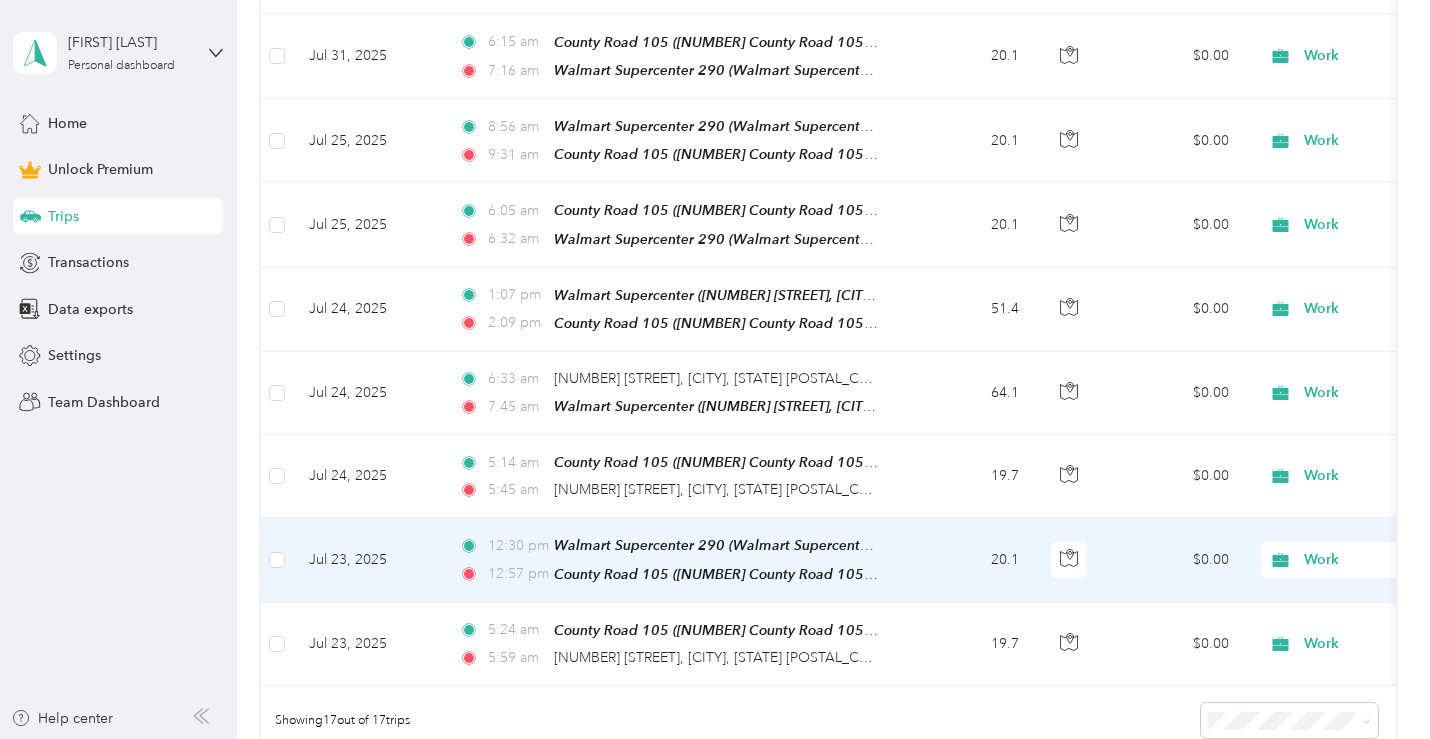 scroll, scrollTop: 1689, scrollLeft: 0, axis: vertical 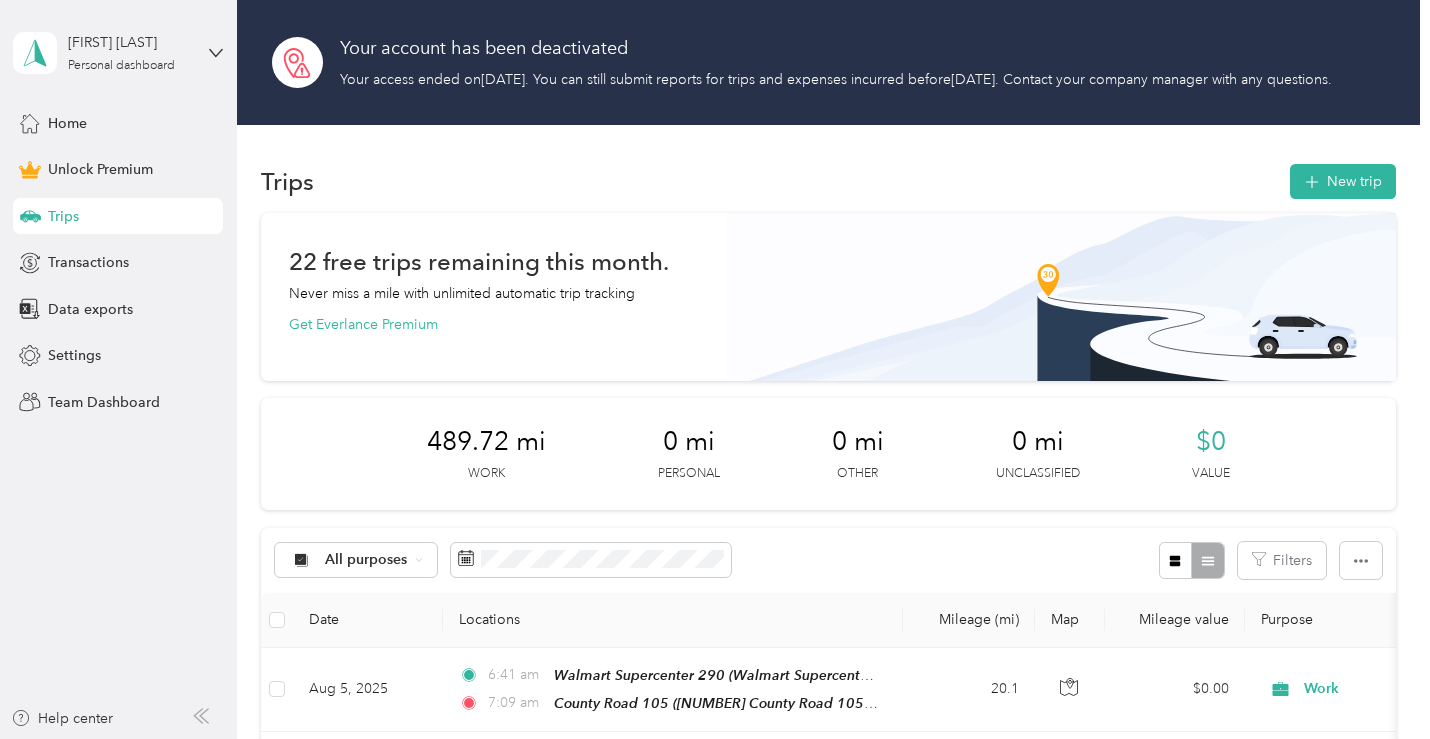 click on "Your account has been deactivated Your access ended on  [DATE] . You can still submit reports for trips and expenses incurred before  [DATE] . Contact your company manager with any questions." at bounding box center (828, 62) 